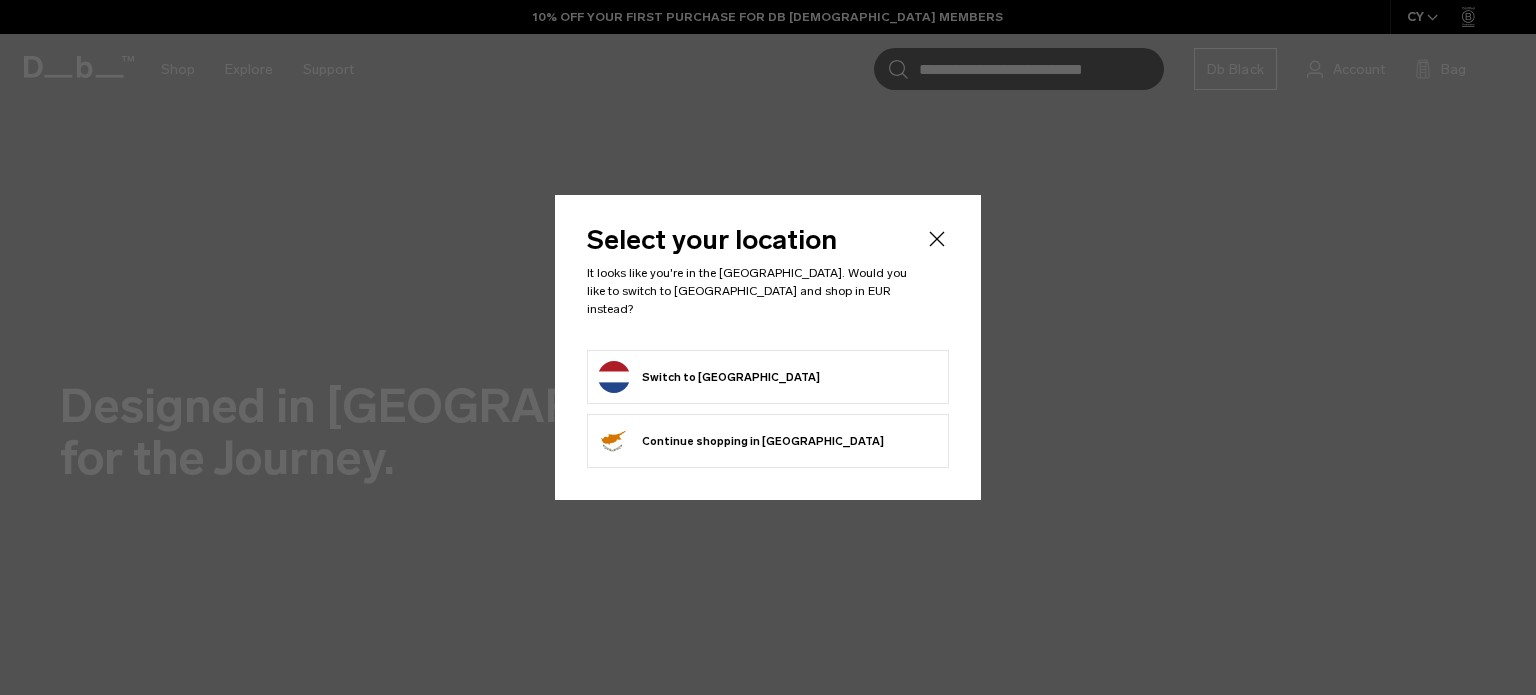 scroll, scrollTop: 0, scrollLeft: 0, axis: both 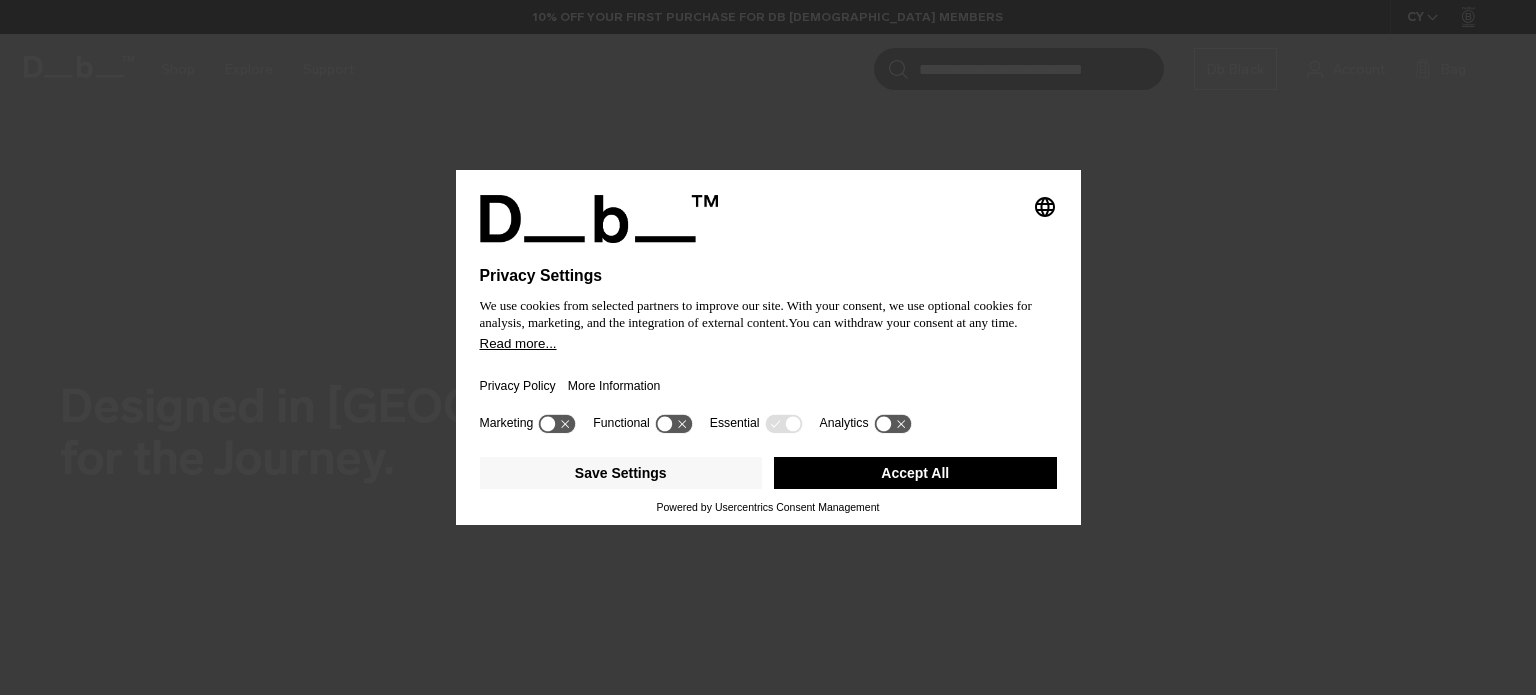 click on "Accept All" at bounding box center [915, 473] 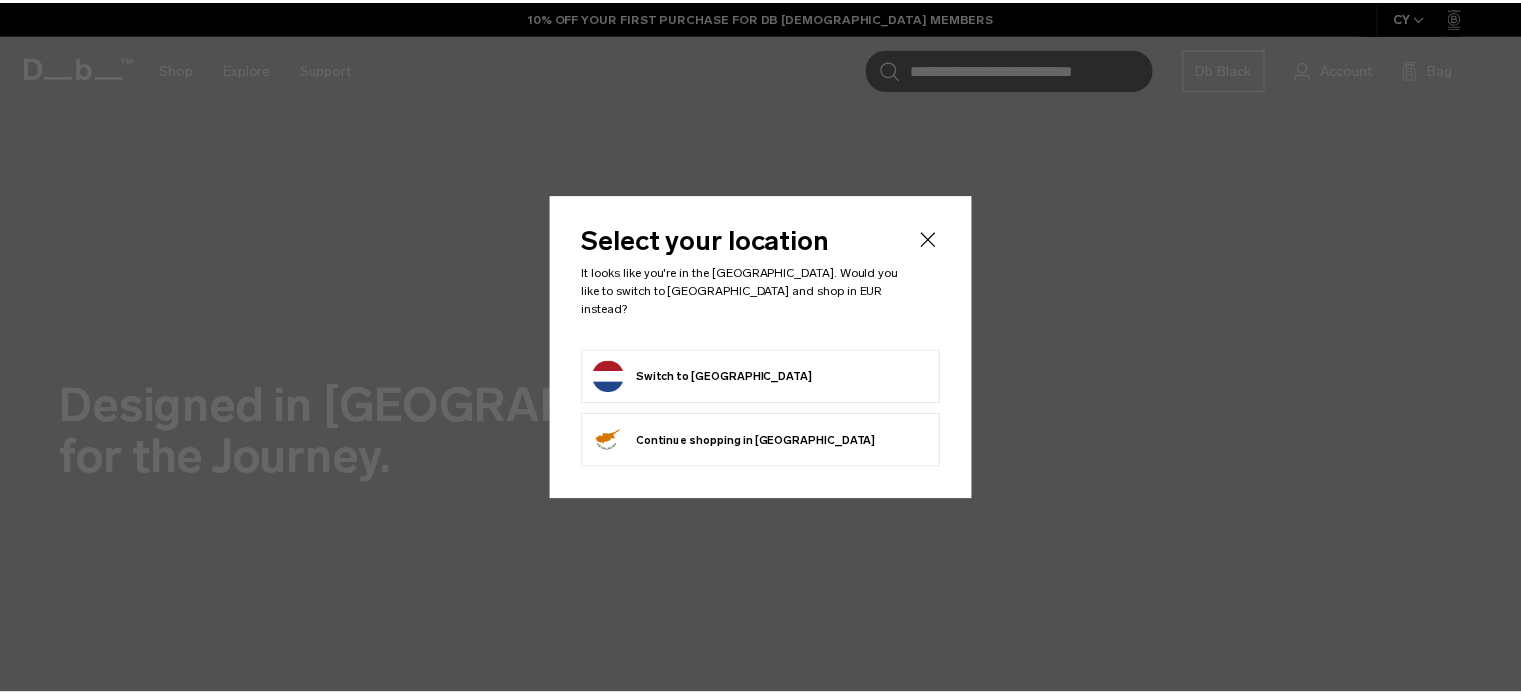 scroll, scrollTop: 0, scrollLeft: 0, axis: both 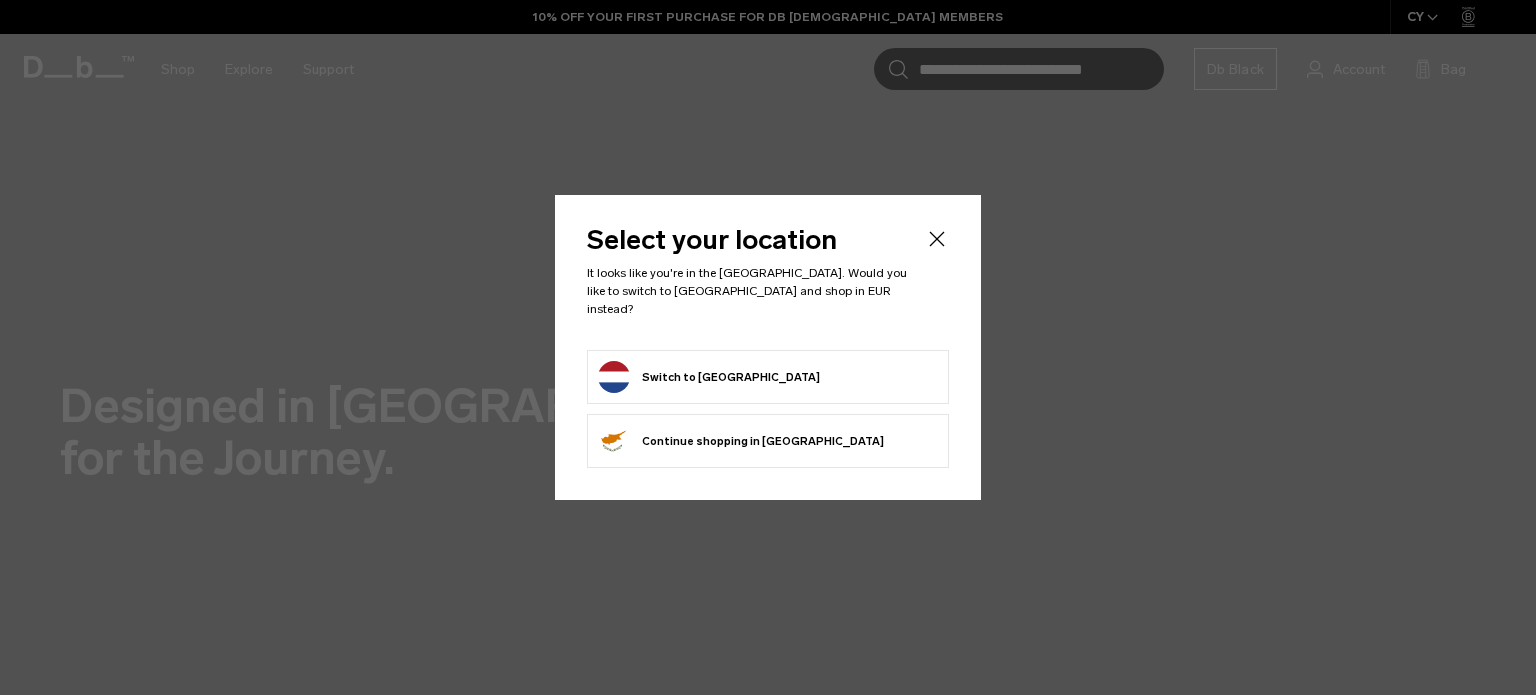 click 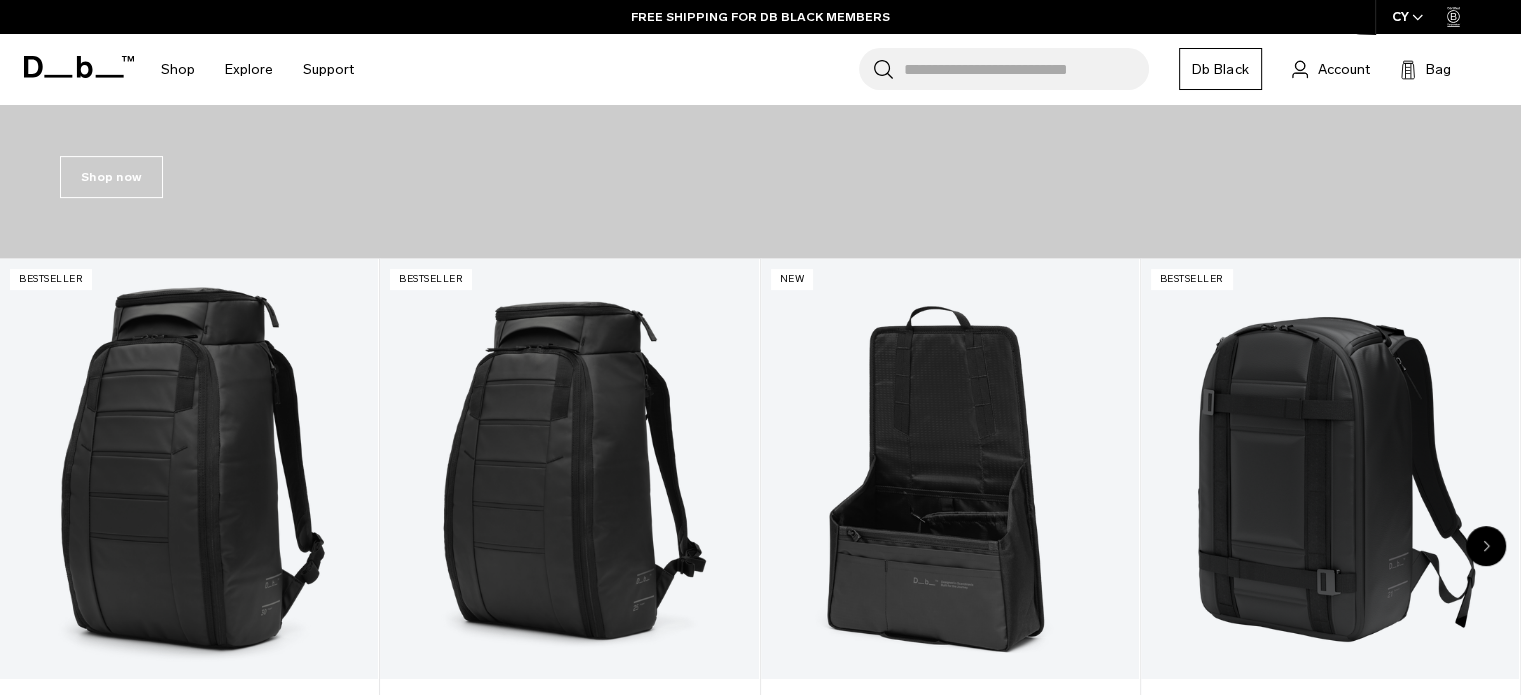 scroll, scrollTop: 596, scrollLeft: 0, axis: vertical 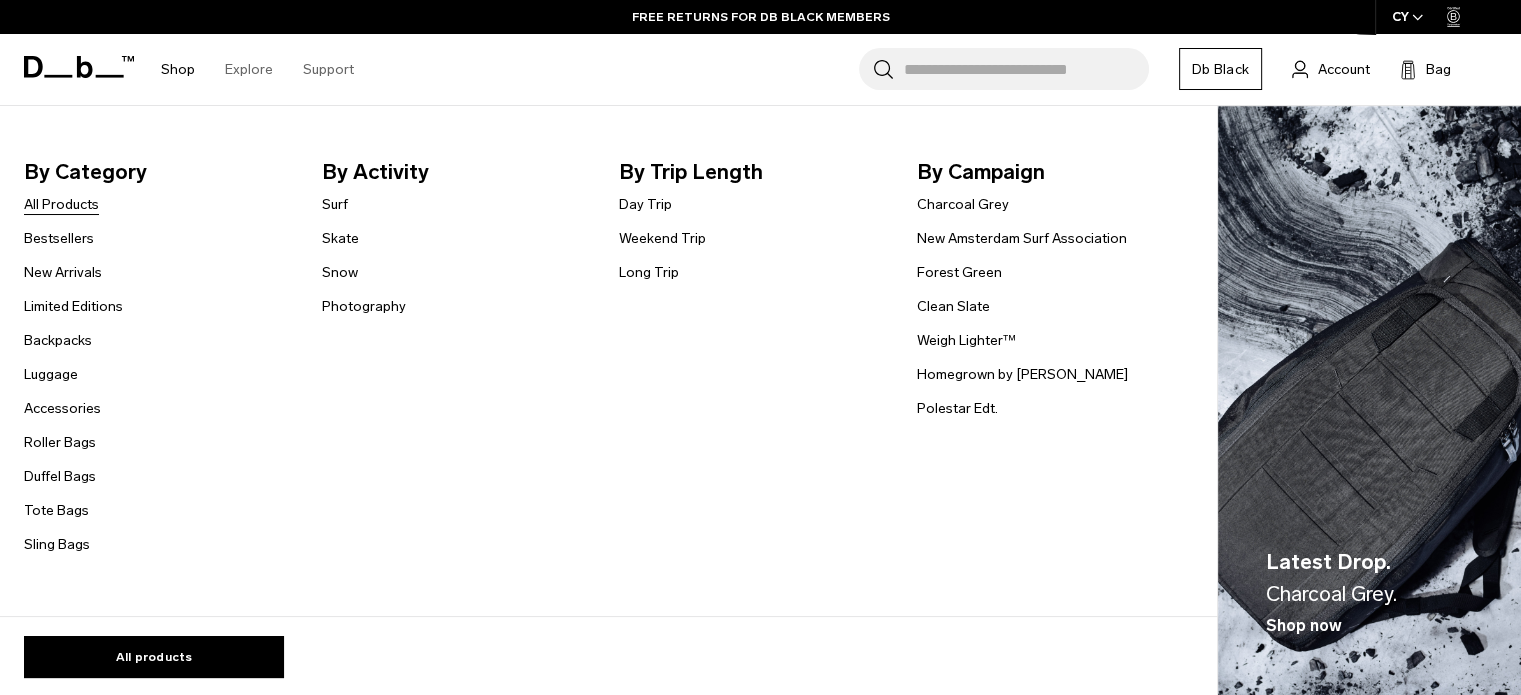 click on "All Products" at bounding box center [61, 204] 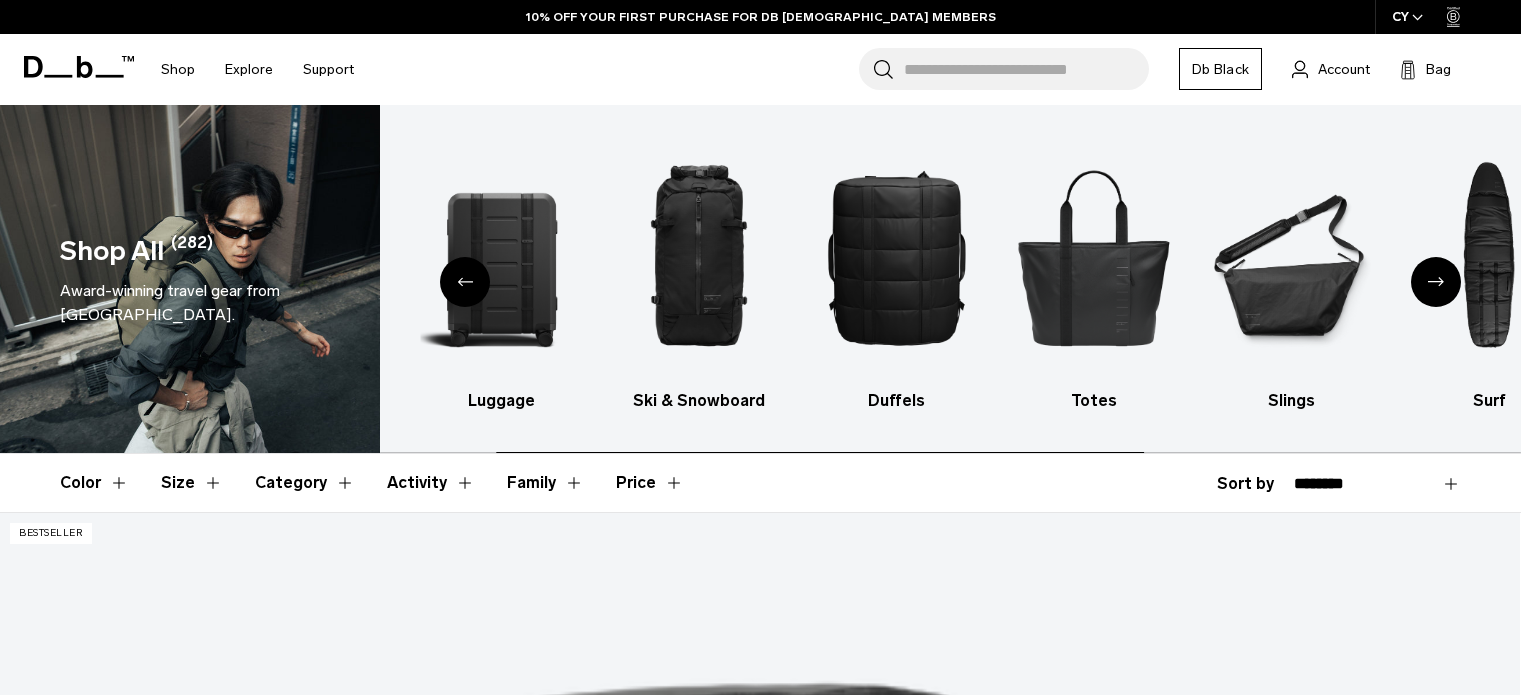 scroll, scrollTop: 0, scrollLeft: 0, axis: both 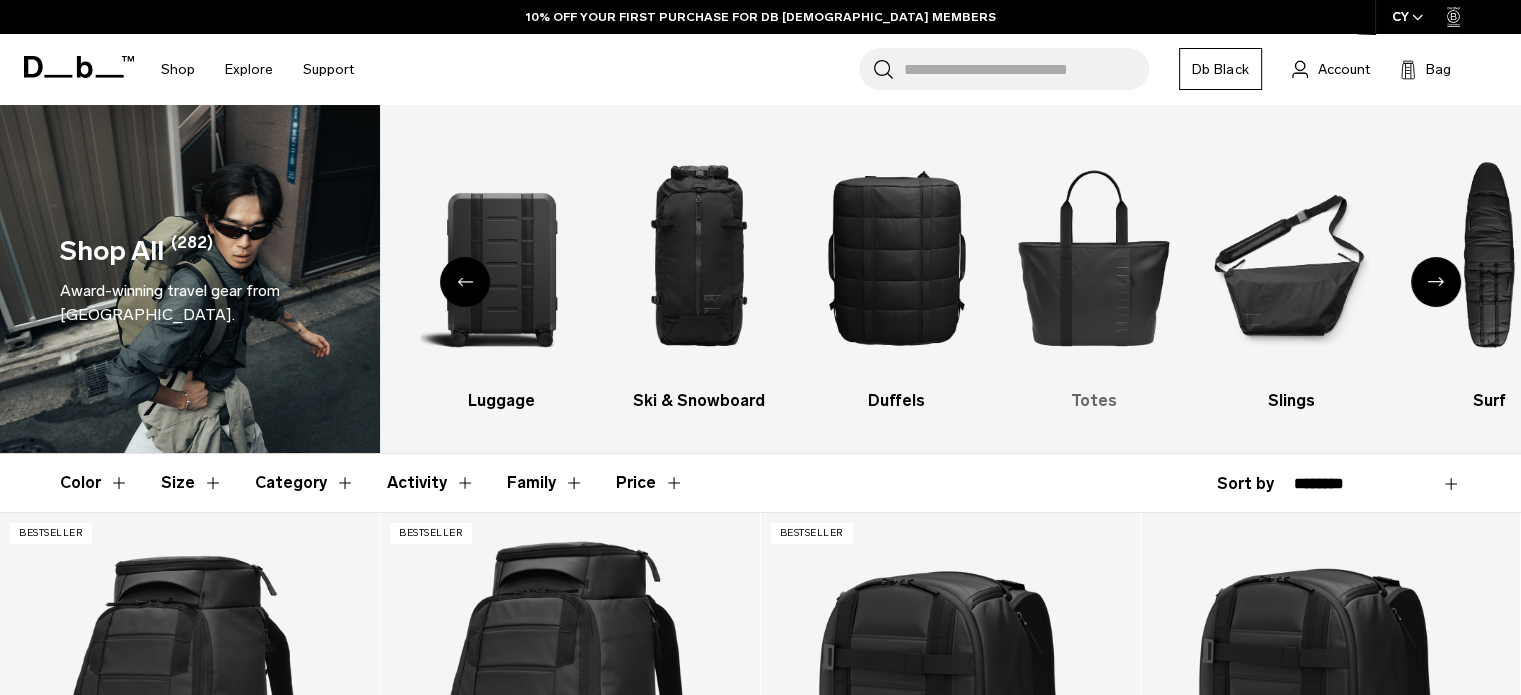 click at bounding box center [1094, 257] 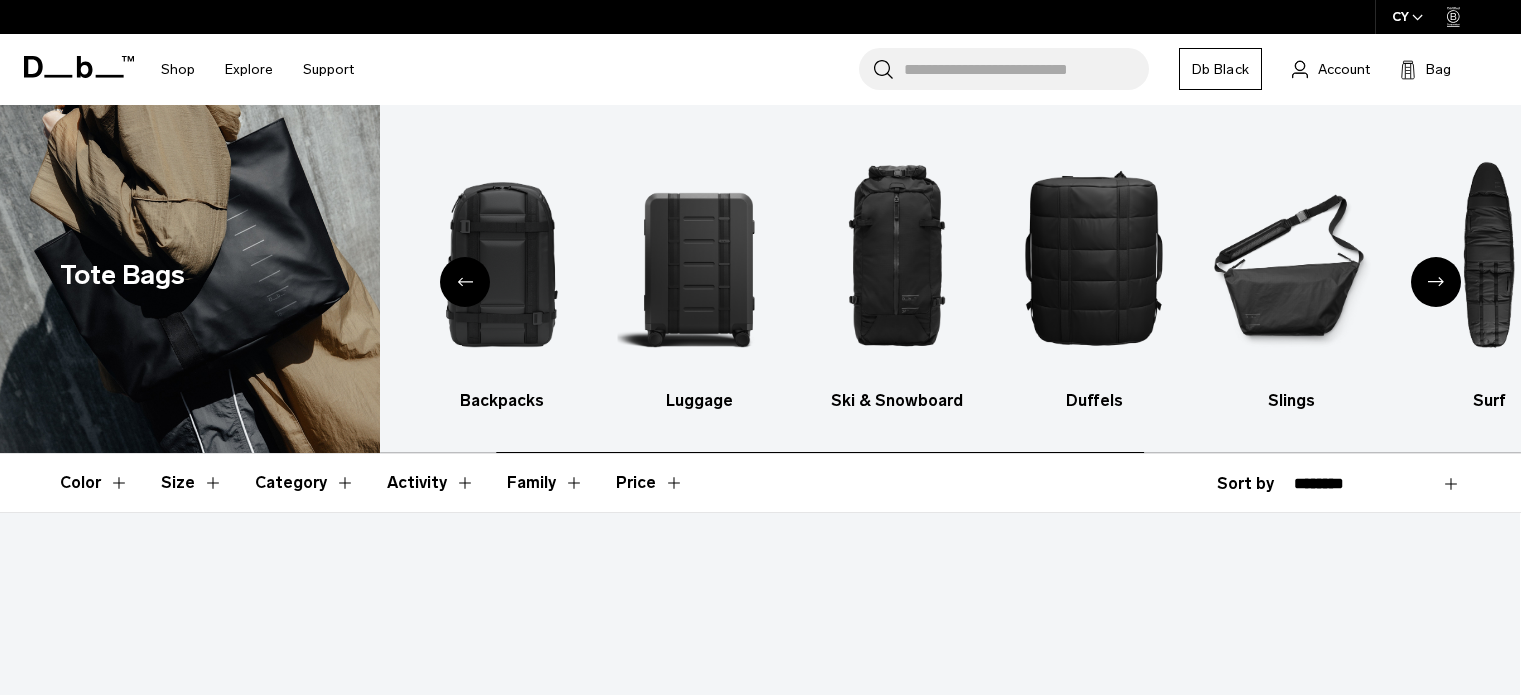 scroll, scrollTop: 0, scrollLeft: 0, axis: both 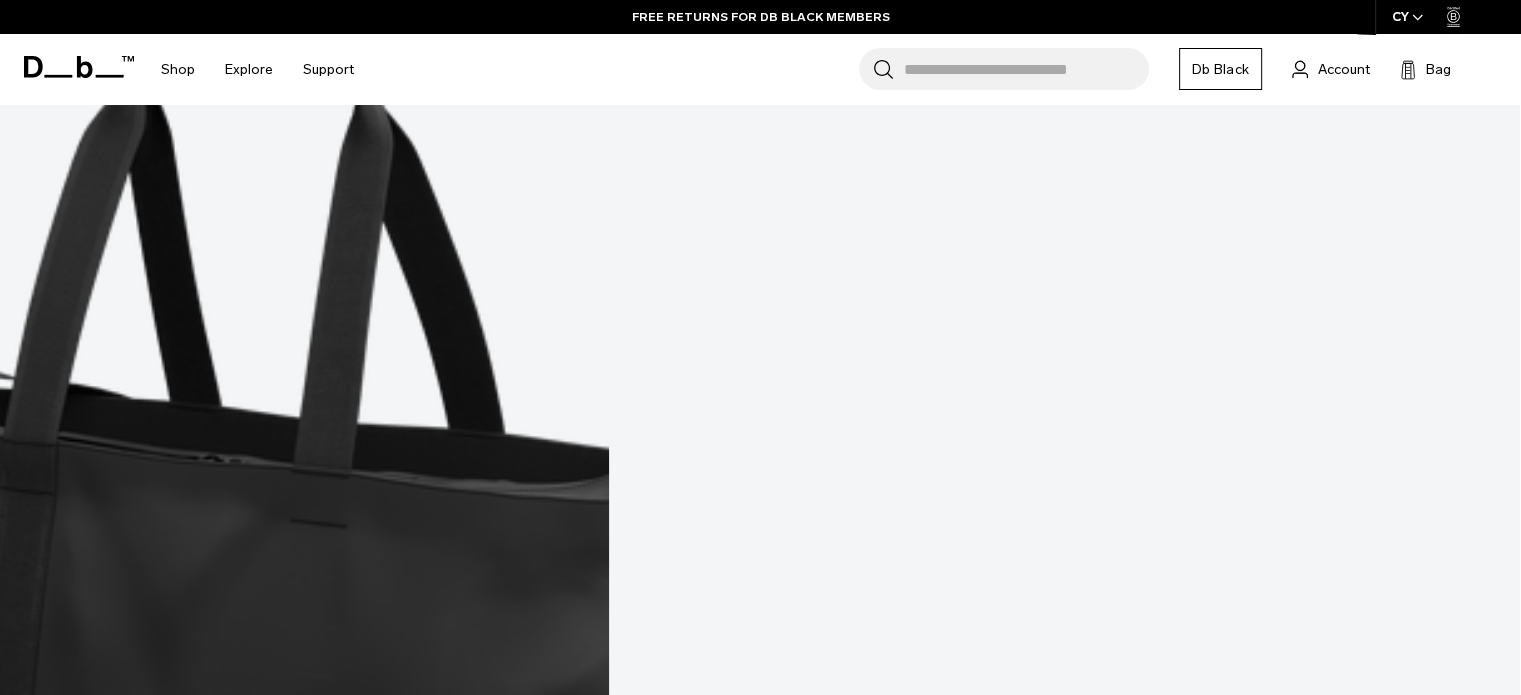 click at bounding box center [52, 30979] 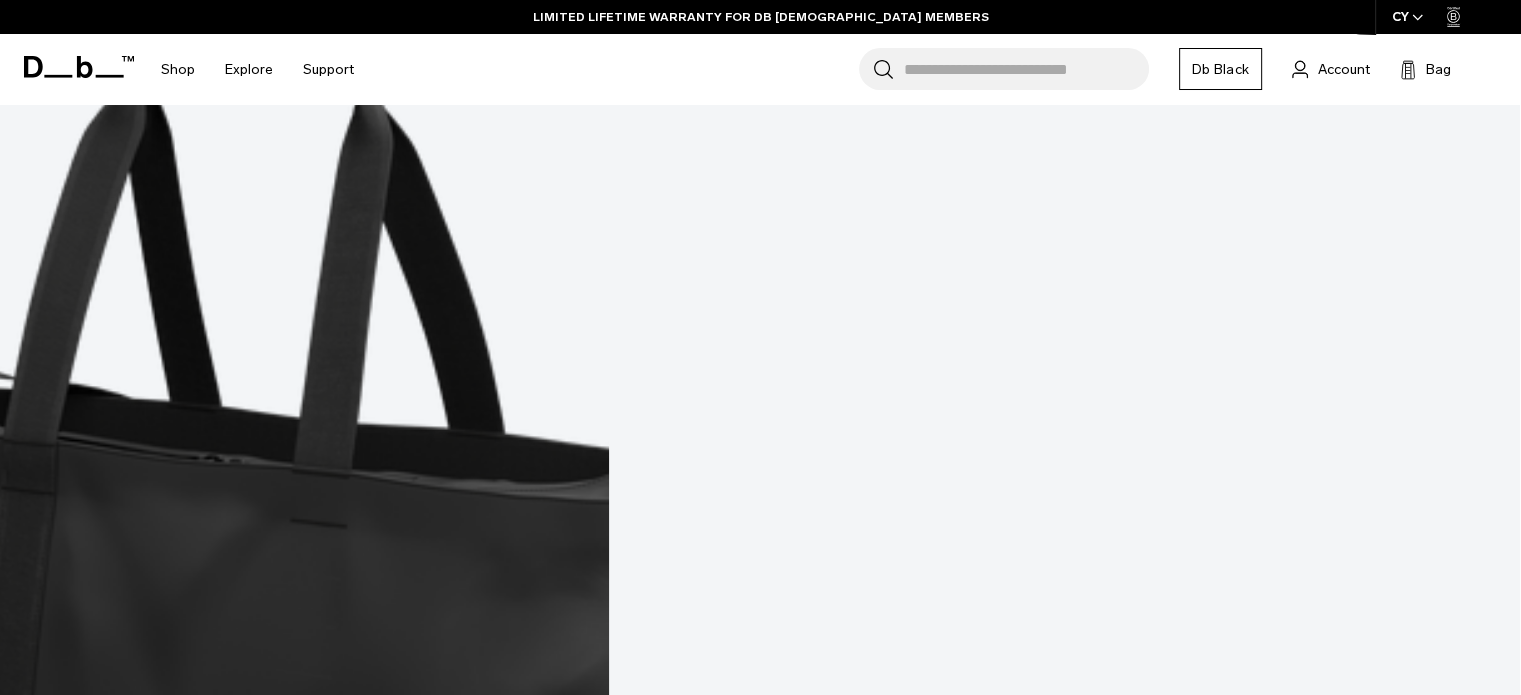 click at bounding box center (98, 30979) 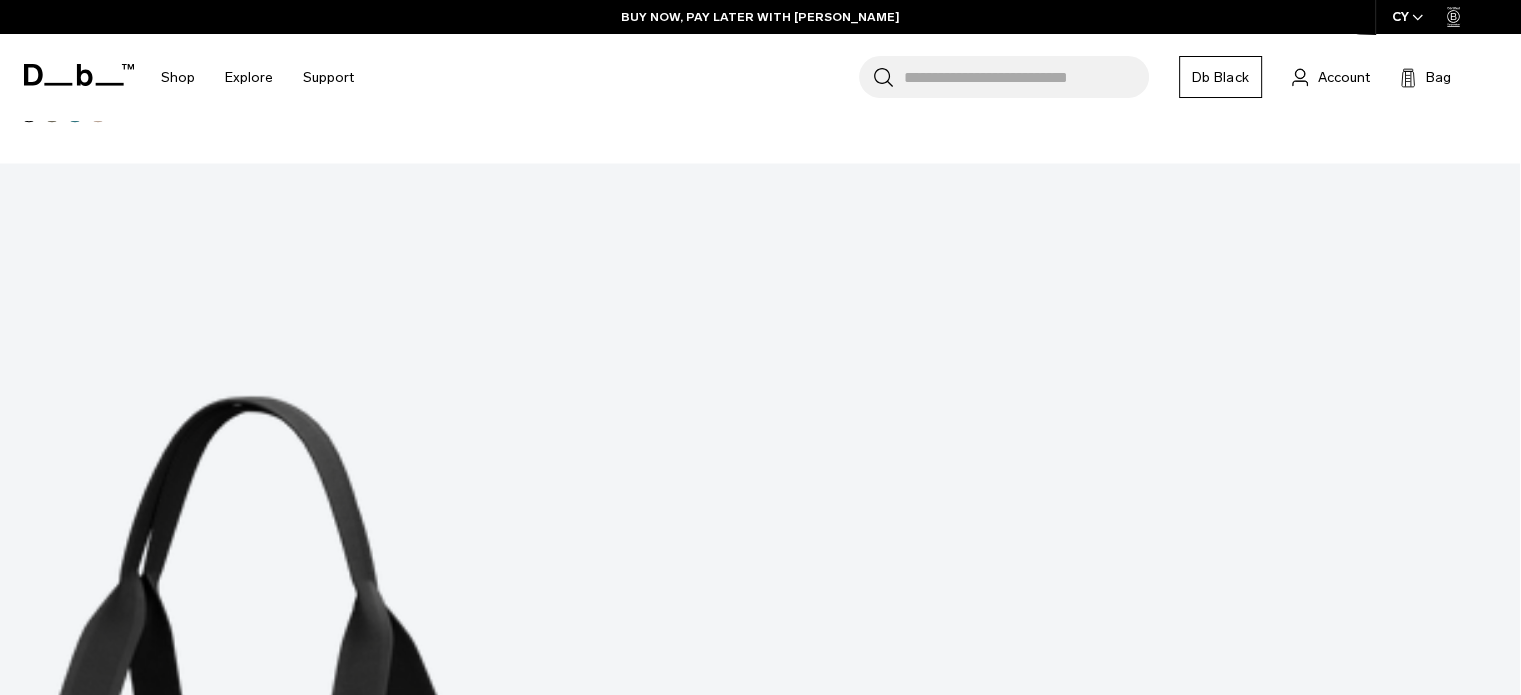 scroll, scrollTop: 2196, scrollLeft: 0, axis: vertical 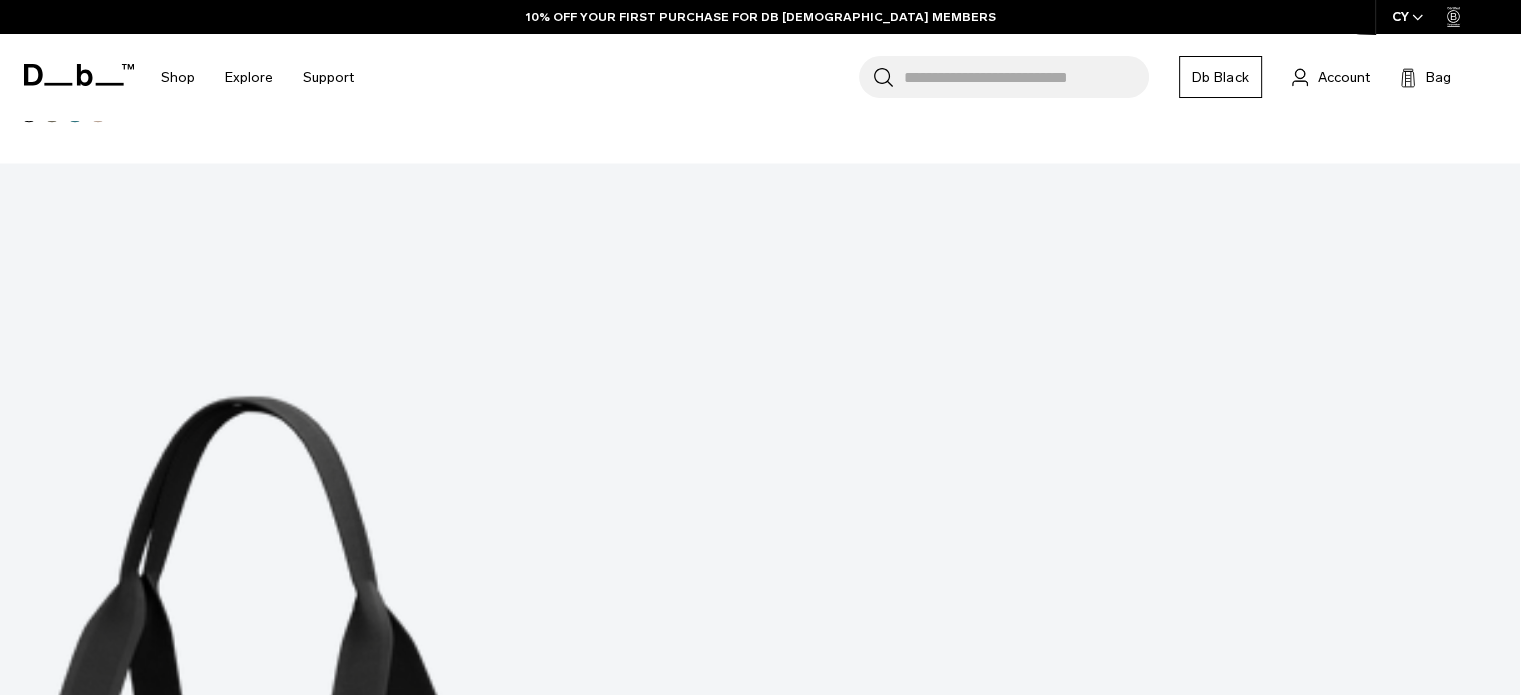 click at bounding box center (29, 25955) 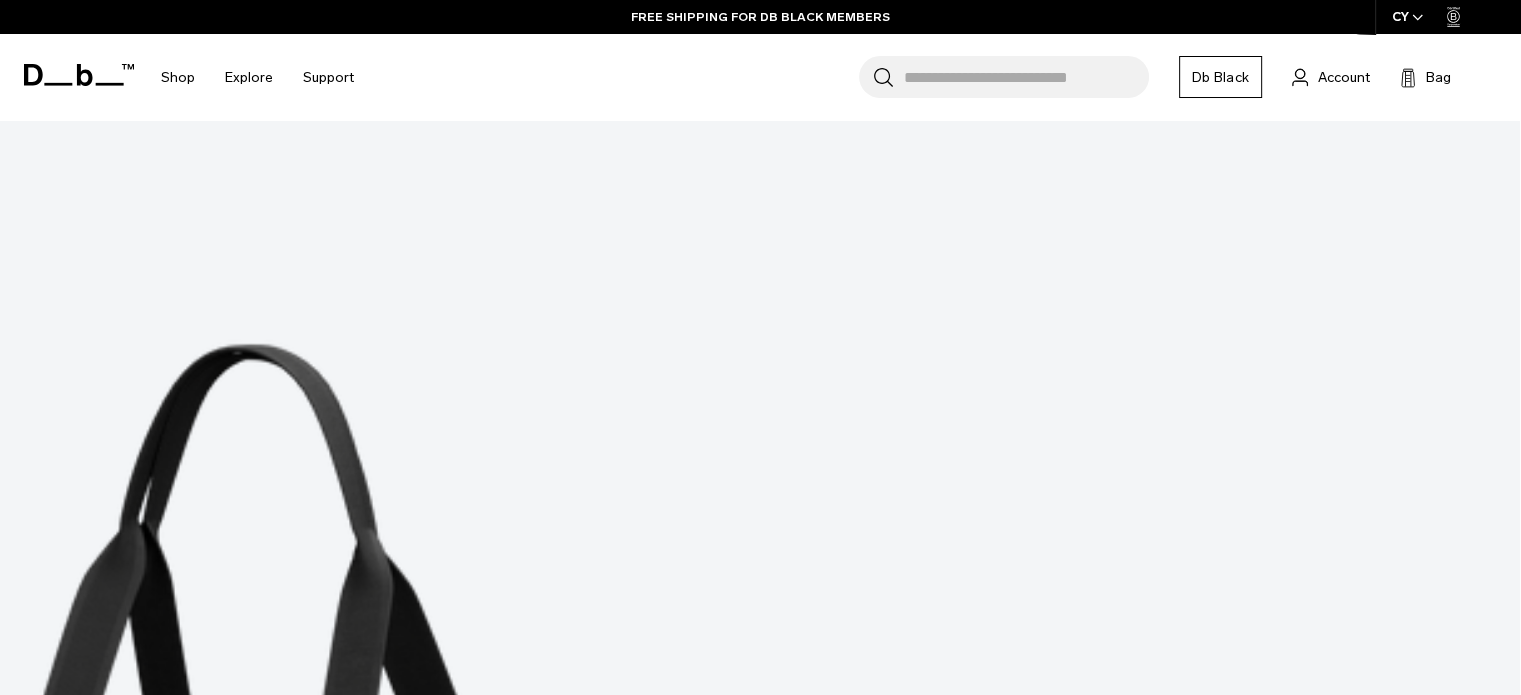 scroll, scrollTop: 2248, scrollLeft: 0, axis: vertical 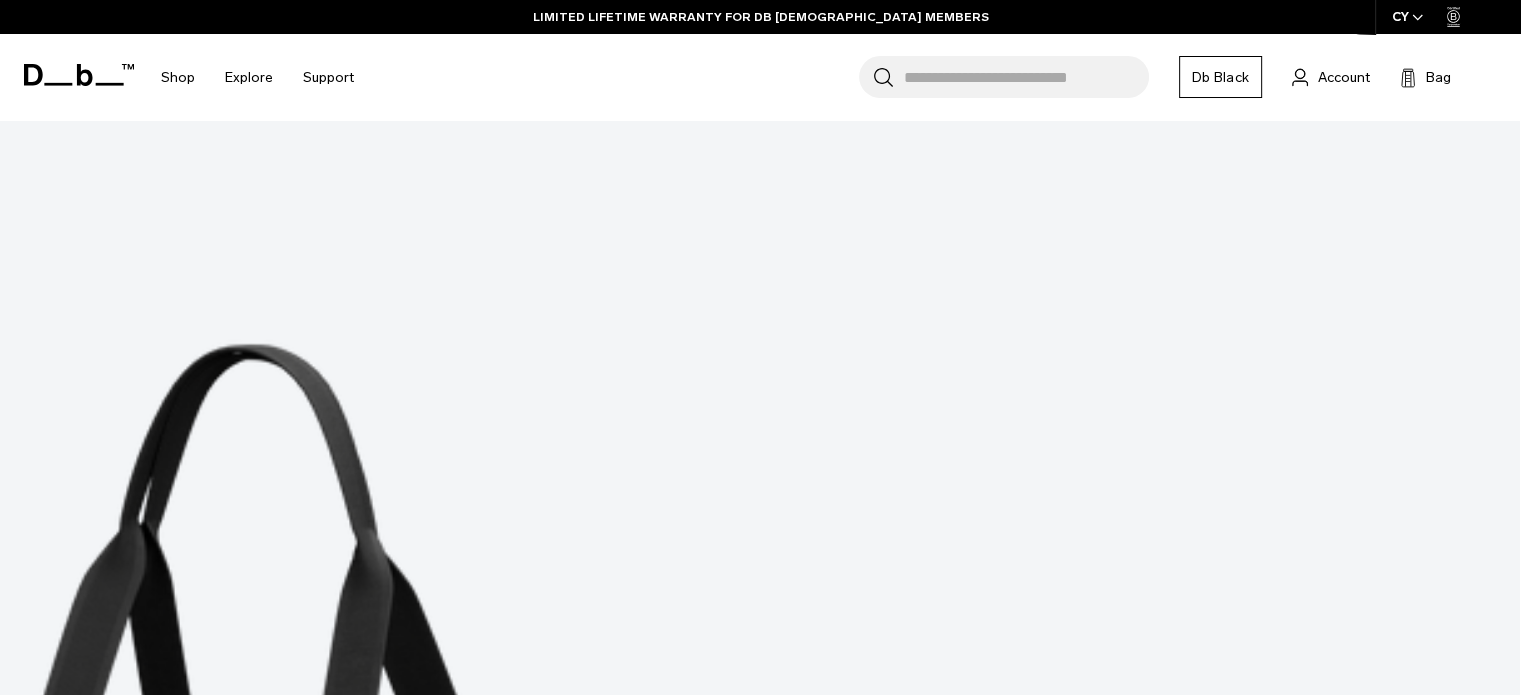 click at bounding box center [52, 22212] 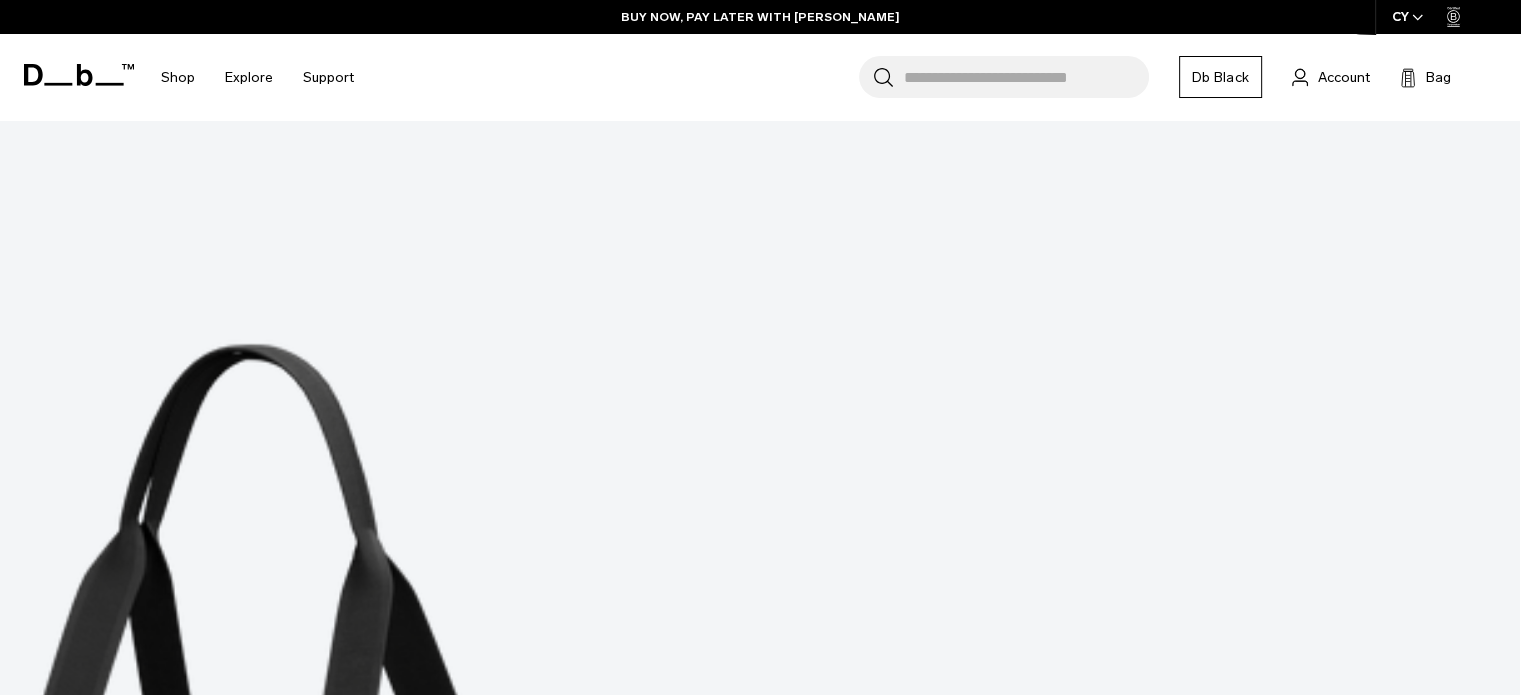 click at bounding box center [75, 22212] 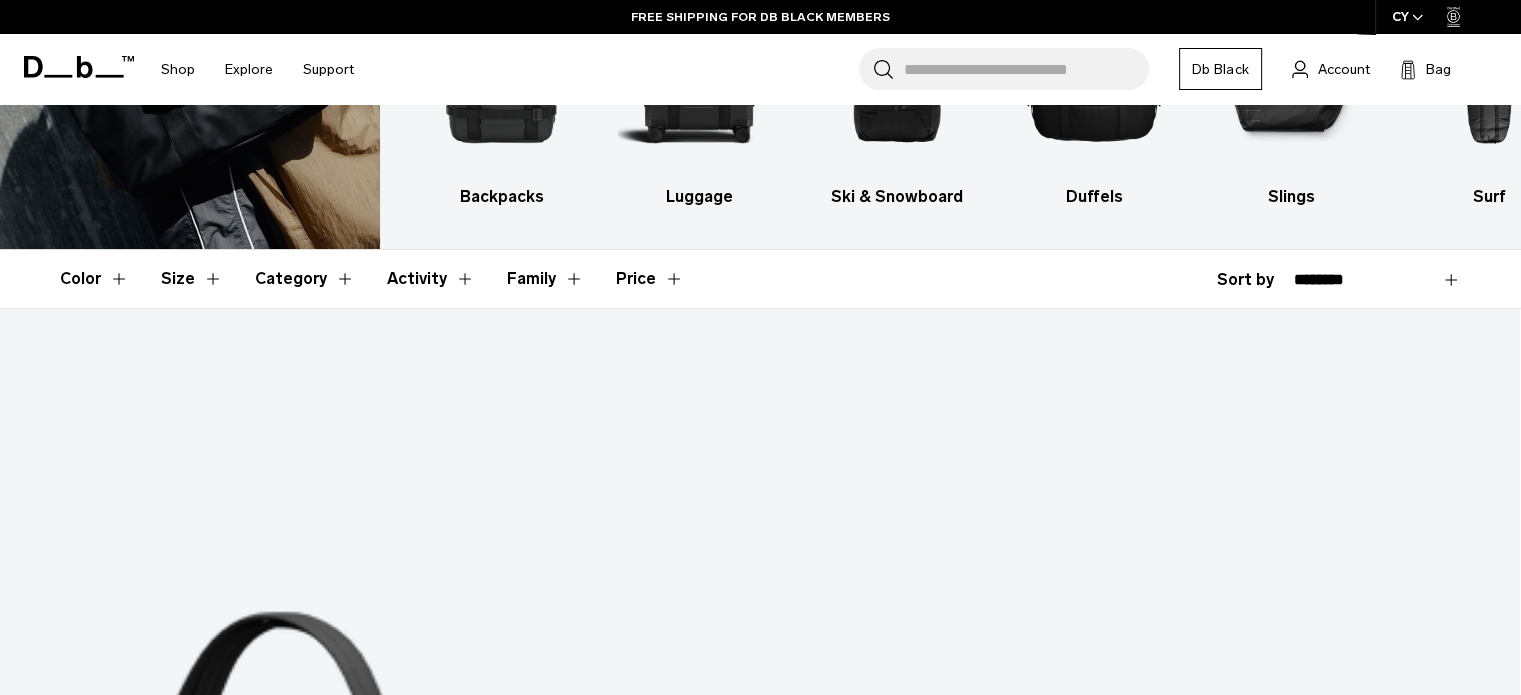 scroll, scrollTop: 0, scrollLeft: 0, axis: both 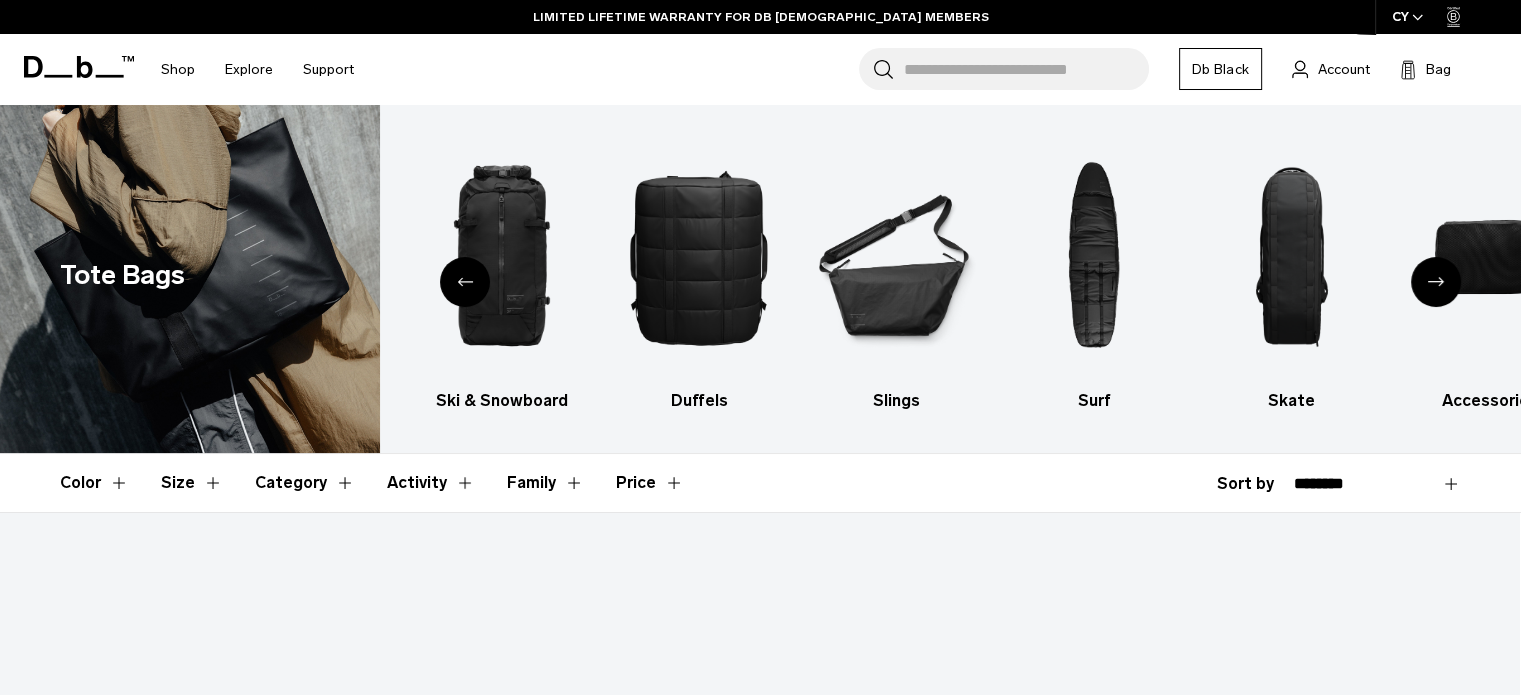 click 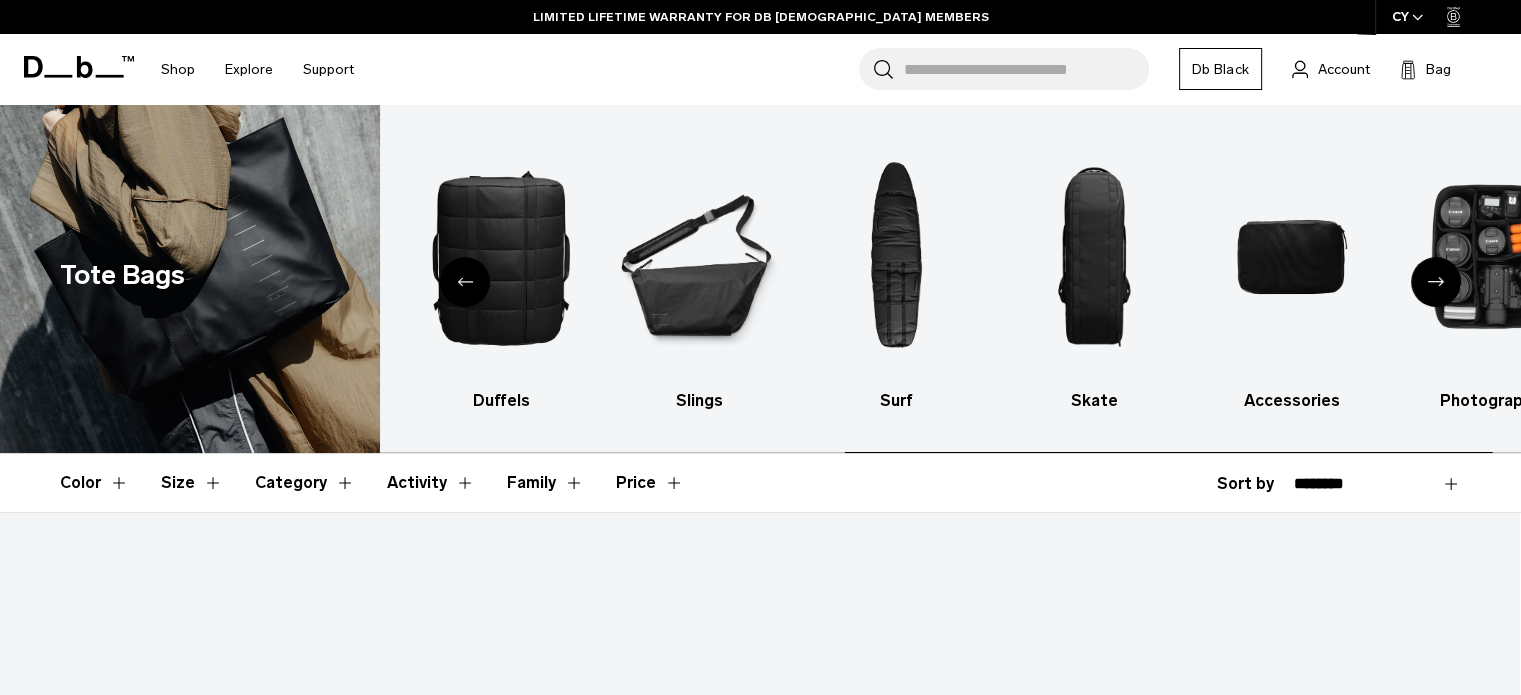 click 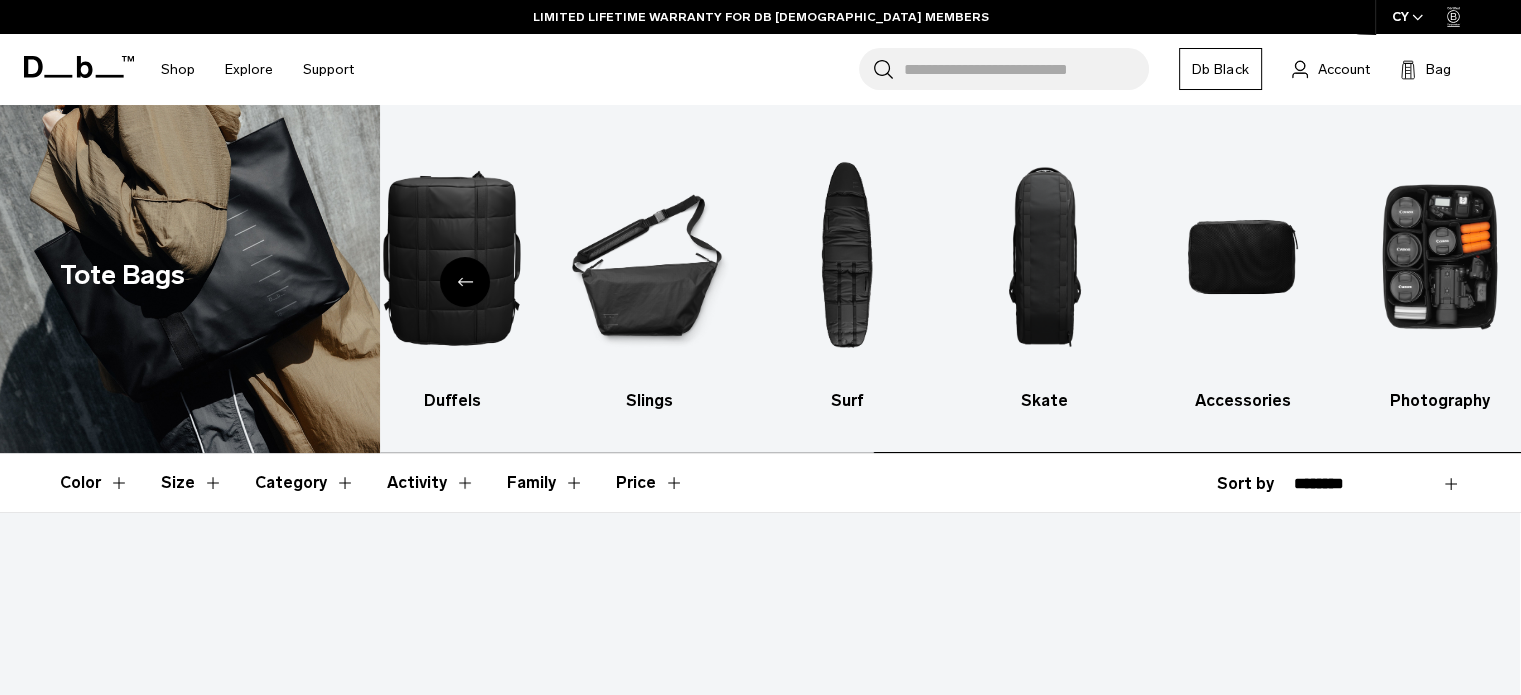 click at bounding box center (1440, 257) 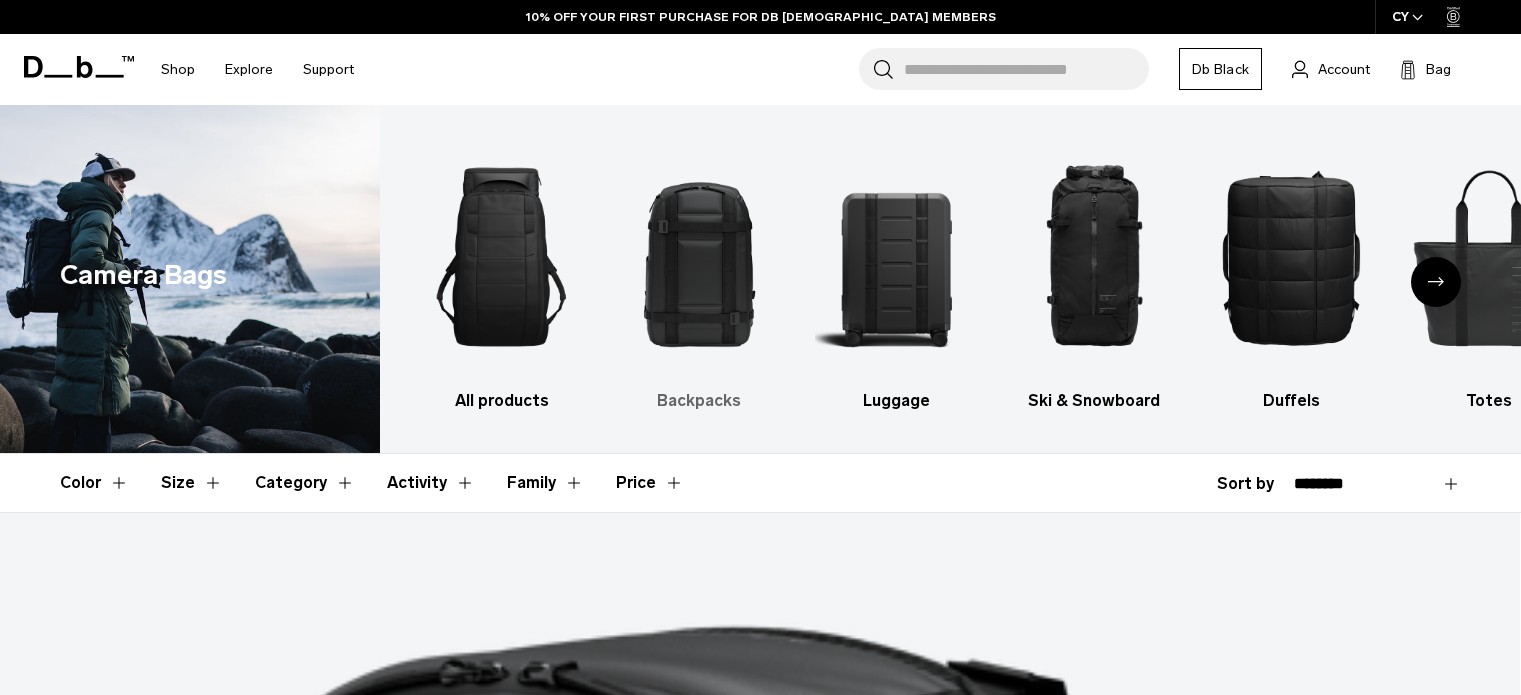 scroll, scrollTop: 0, scrollLeft: 0, axis: both 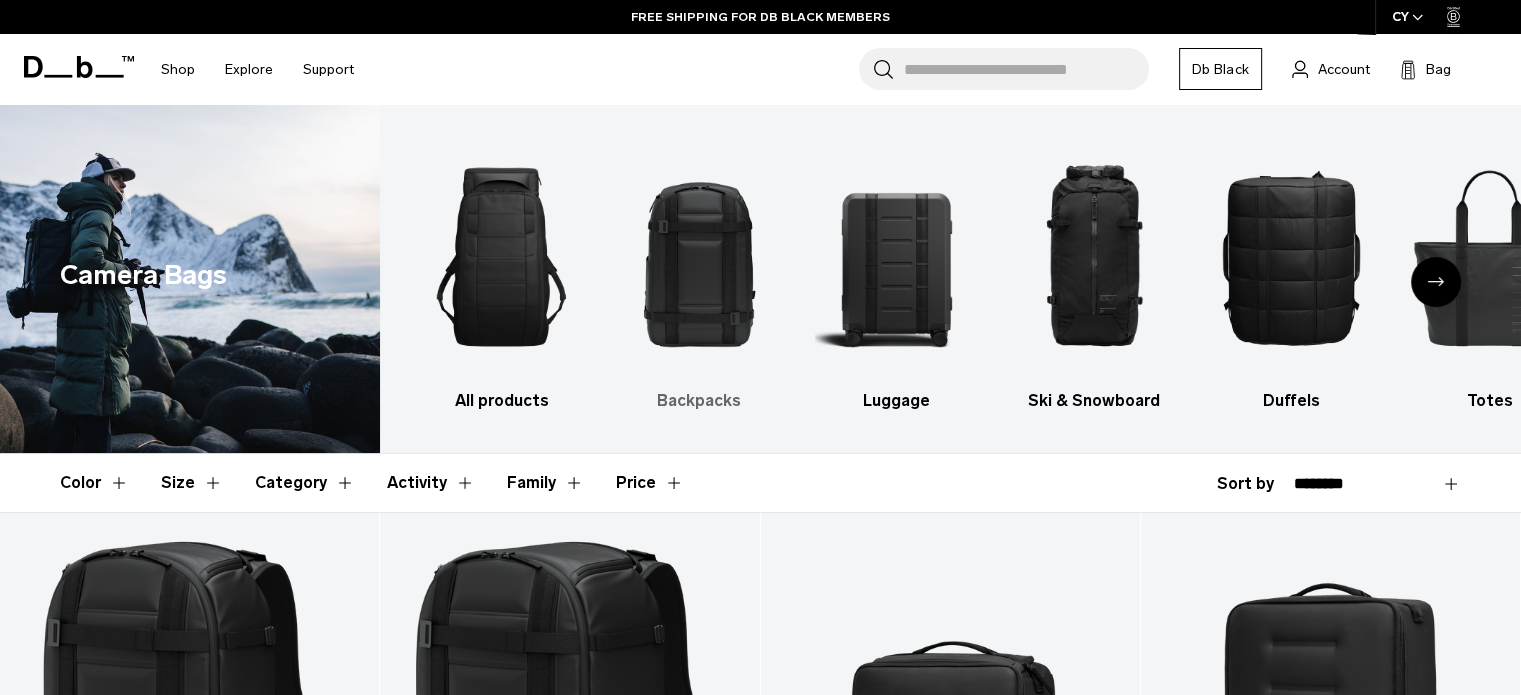 click at bounding box center (699, 257) 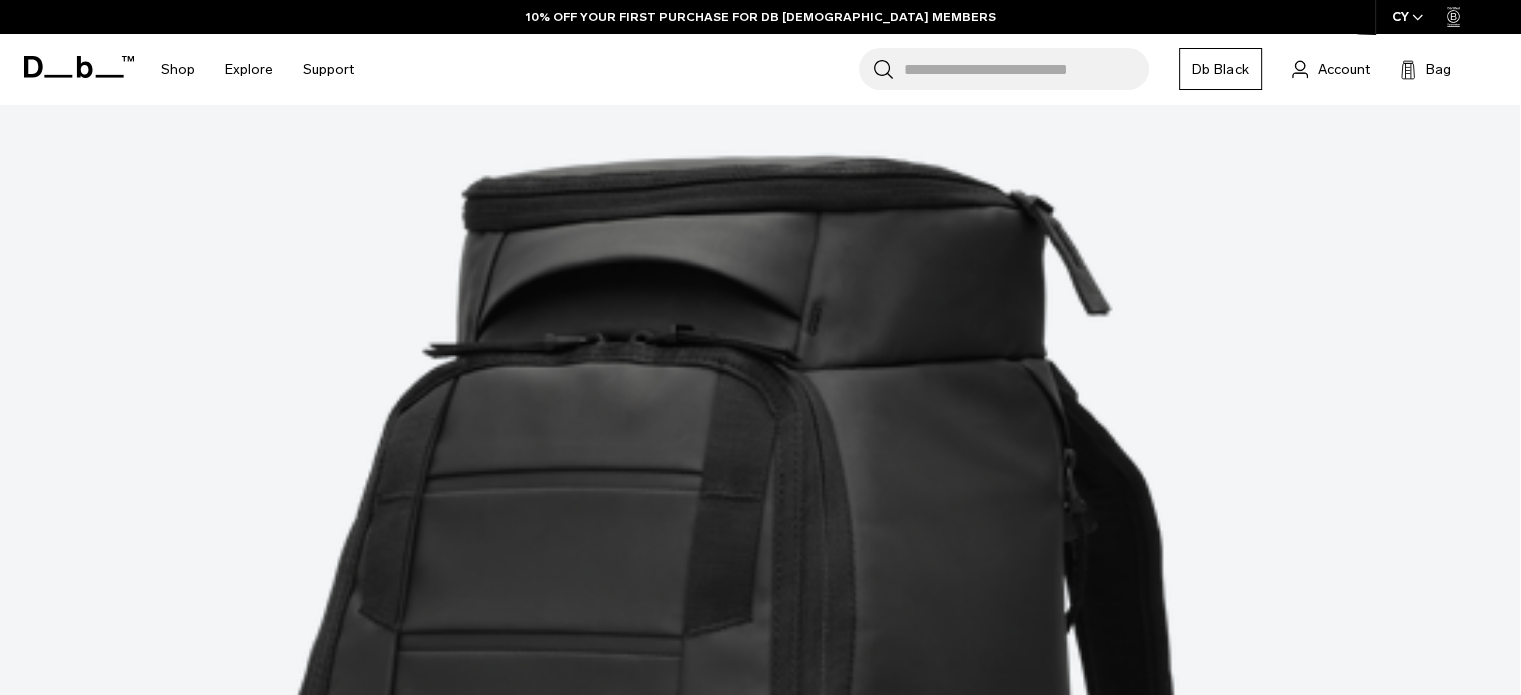scroll, scrollTop: 0, scrollLeft: 0, axis: both 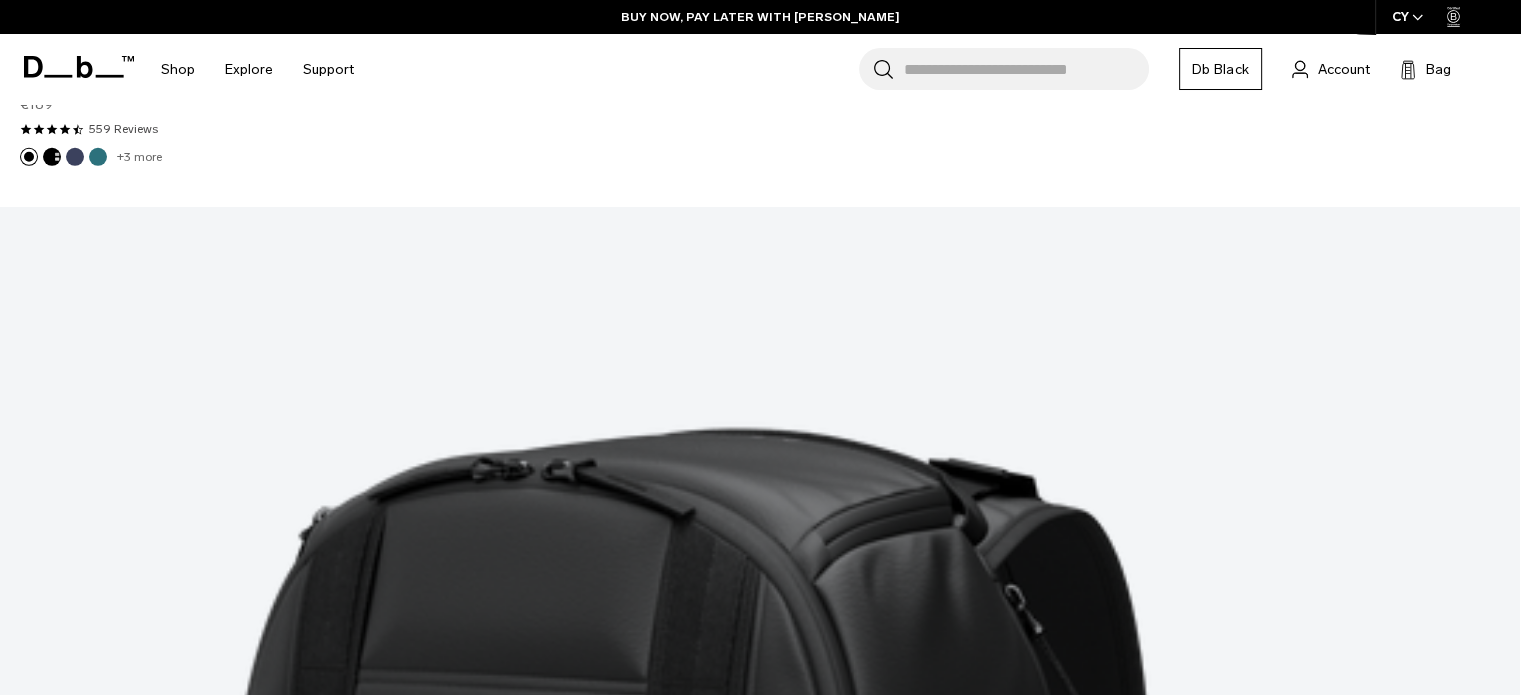click on "Show more" at bounding box center (760, 68519) 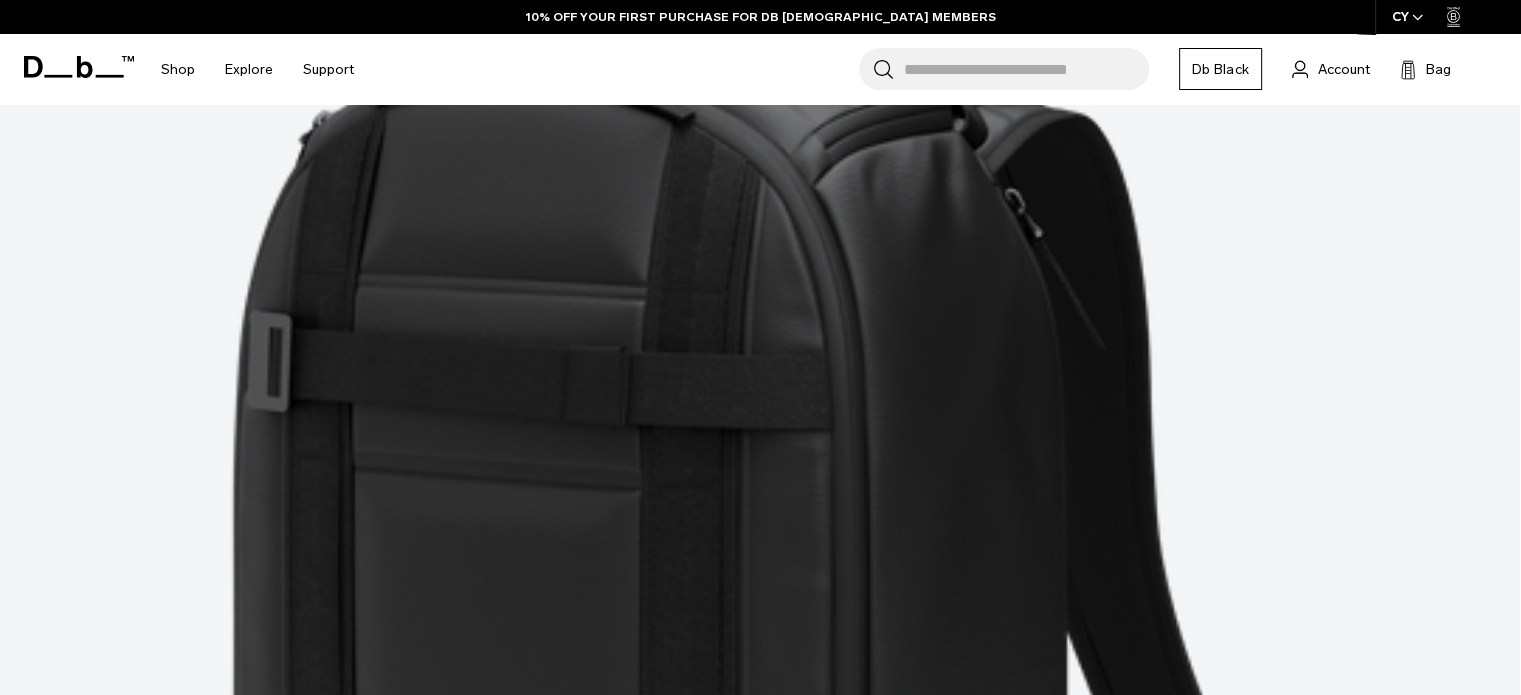 scroll, scrollTop: 6285, scrollLeft: 0, axis: vertical 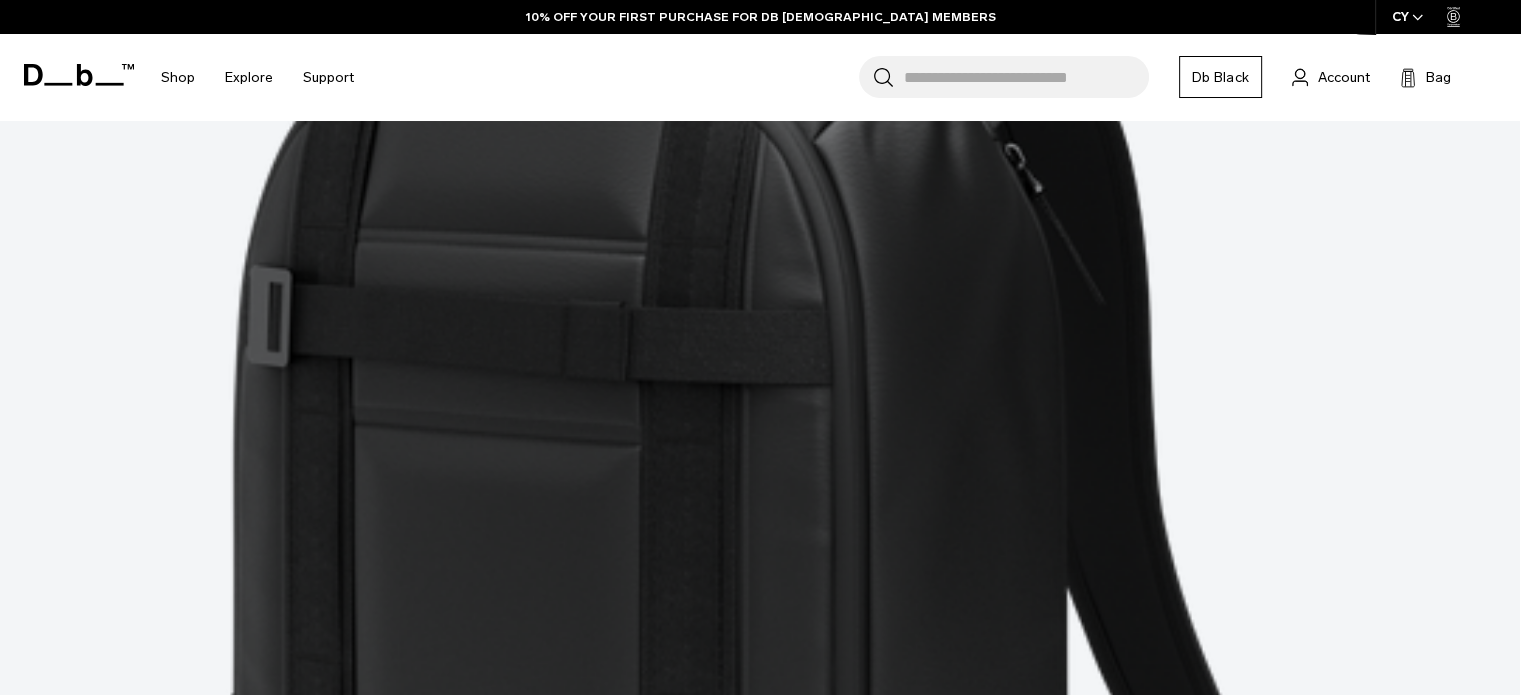 click at bounding box center [98, 71651] 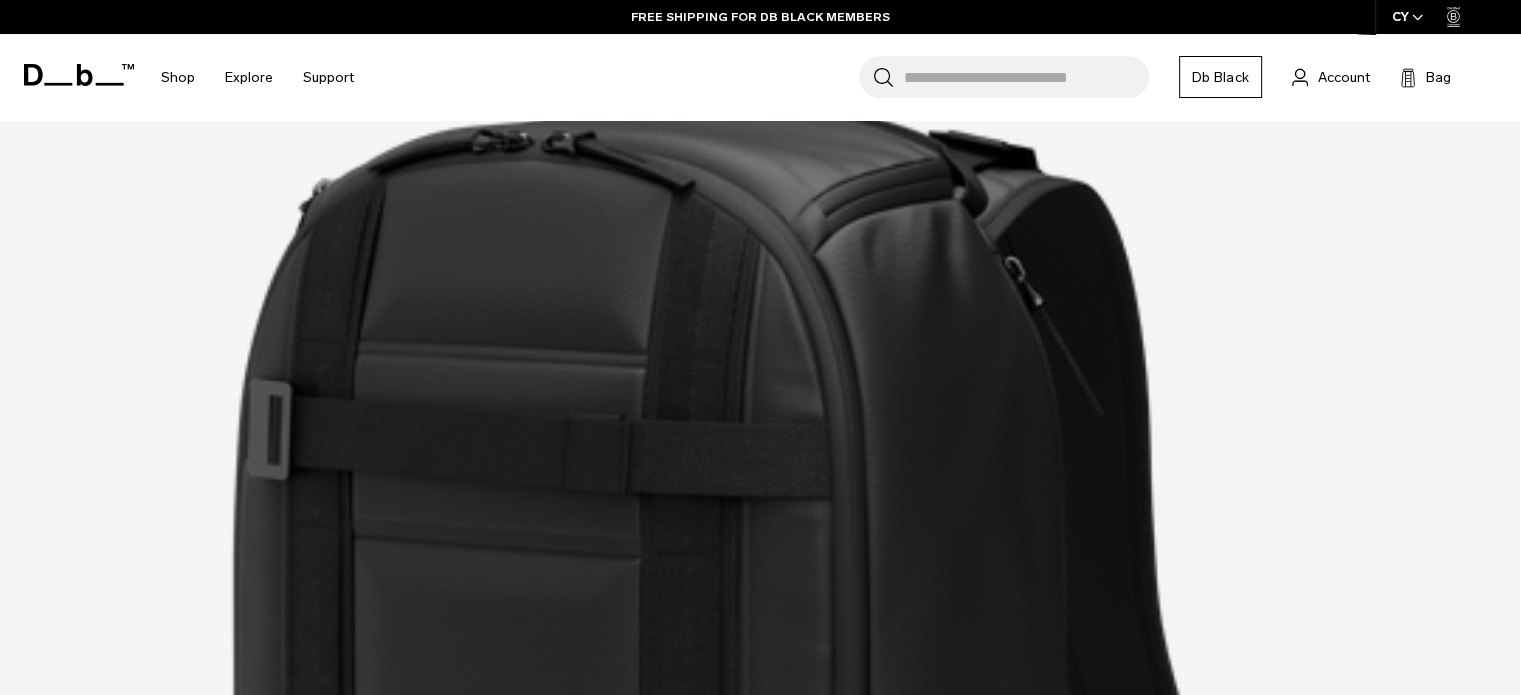 scroll, scrollTop: 6159, scrollLeft: 0, axis: vertical 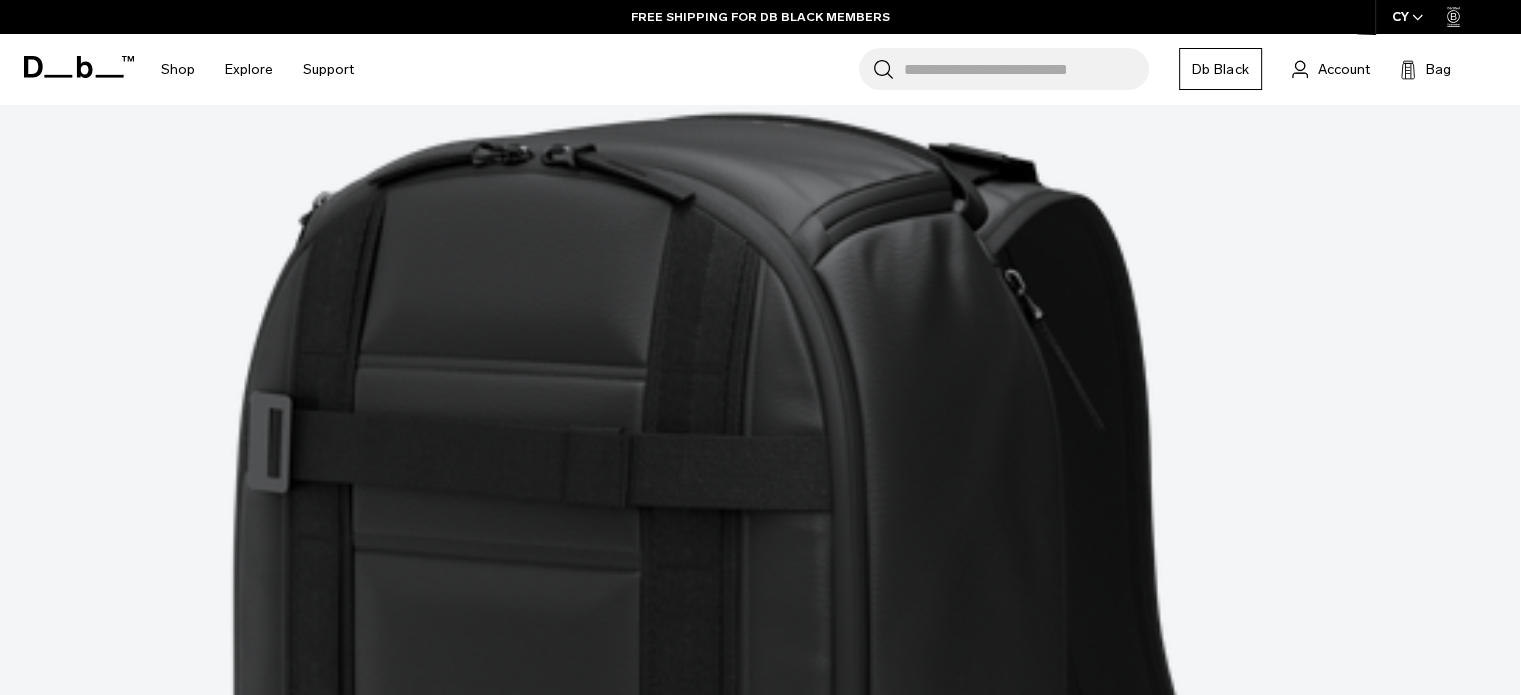 click at bounding box center (75, 71777) 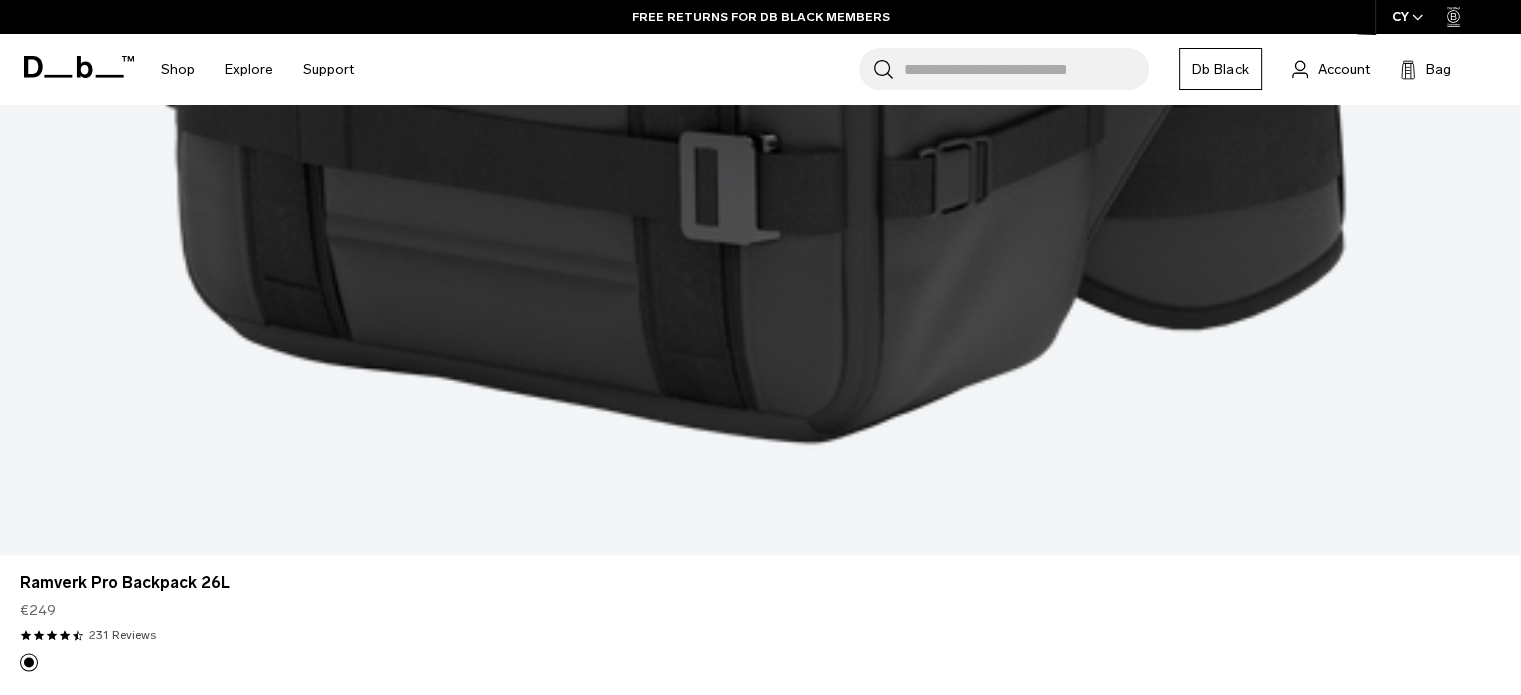 scroll, scrollTop: 10818, scrollLeft: 0, axis: vertical 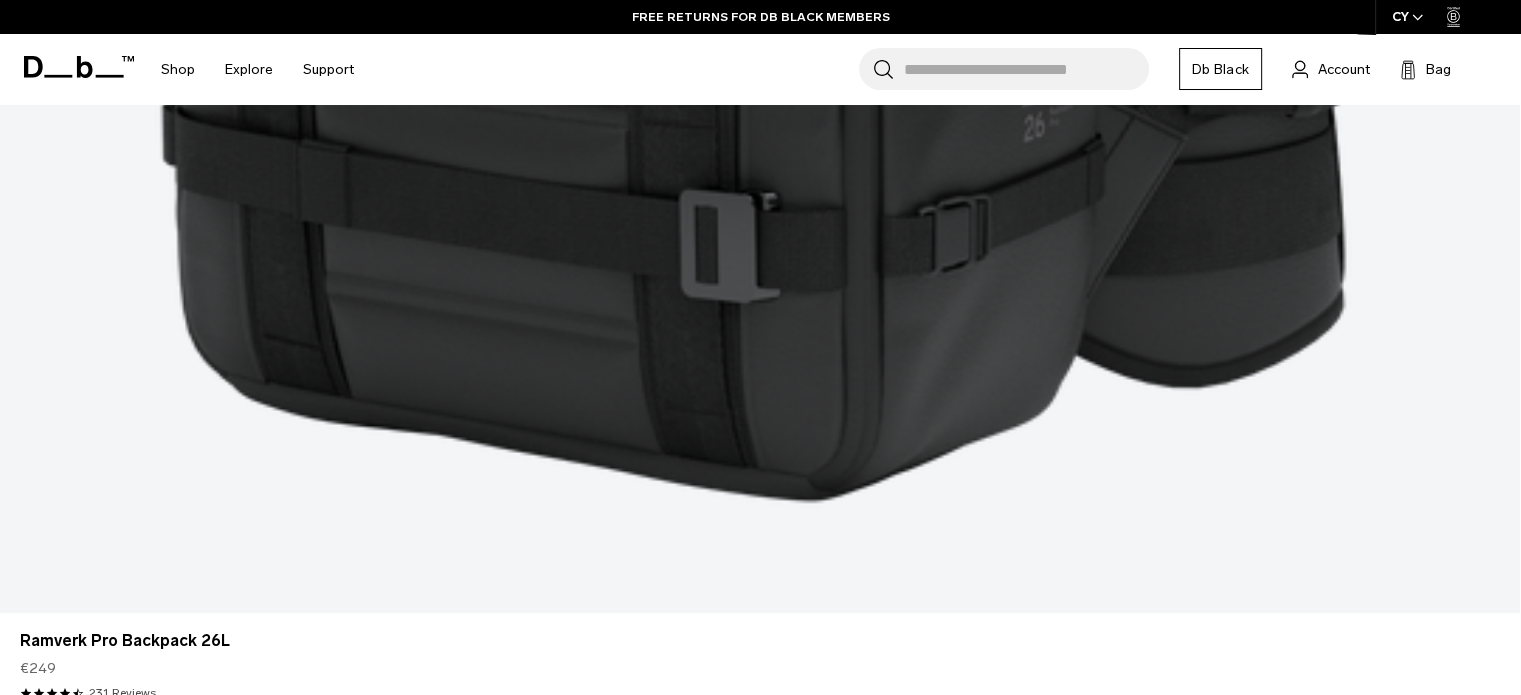 click at bounding box center (52, 127996) 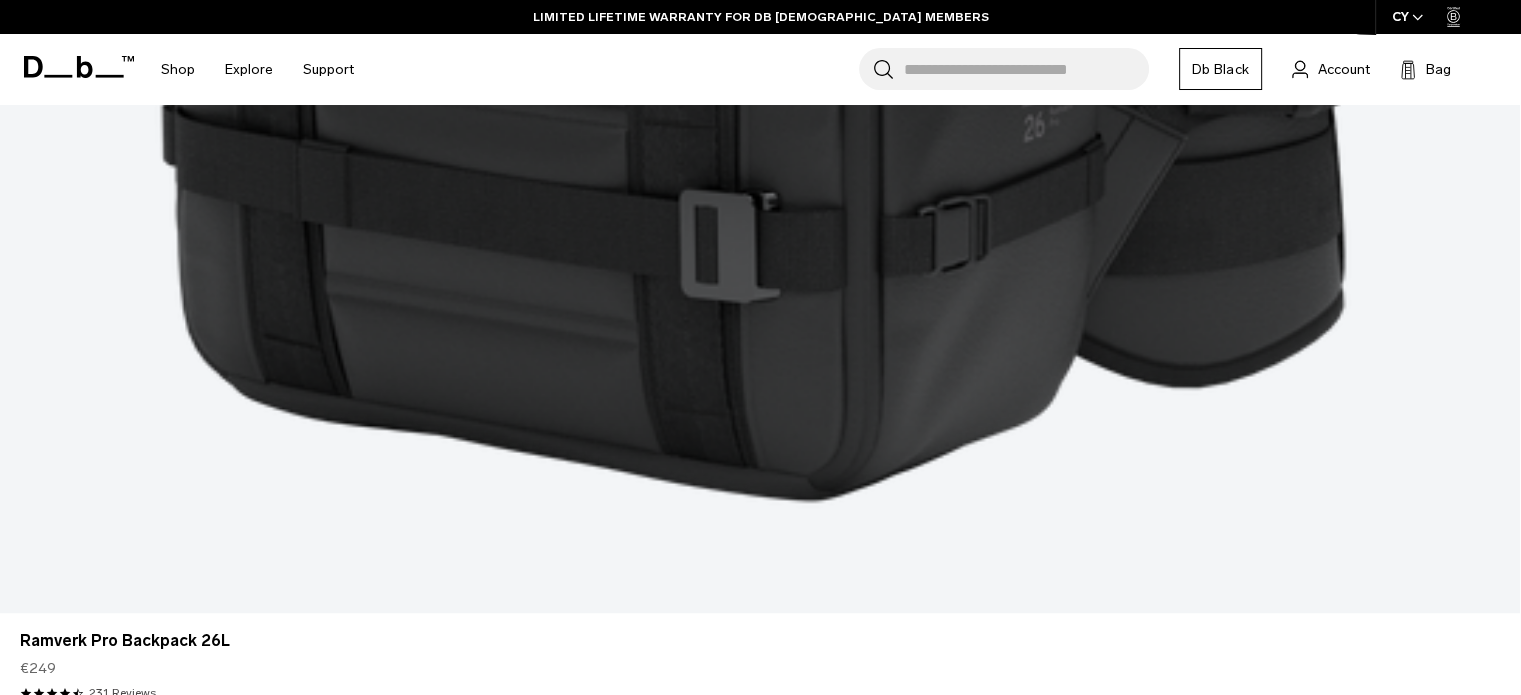 click at bounding box center [75, 127996] 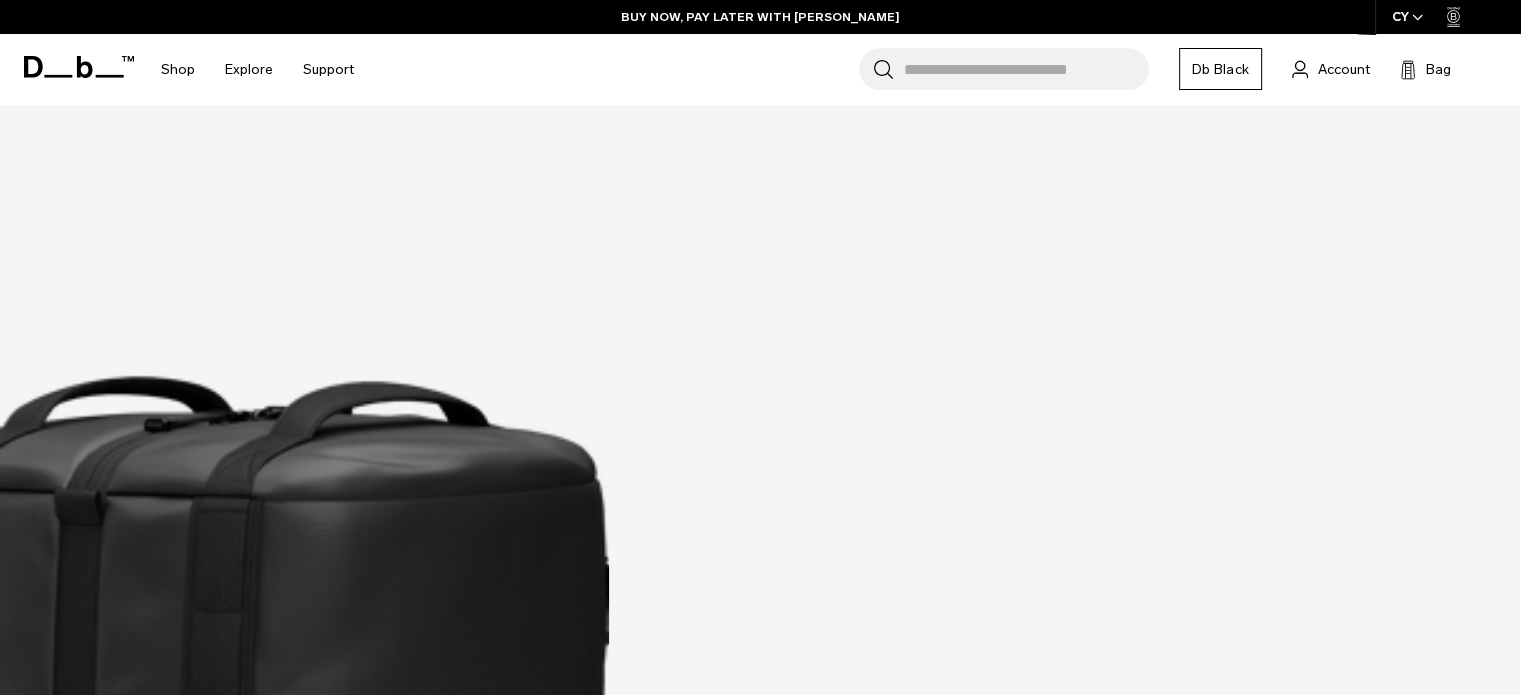 scroll, scrollTop: 11518, scrollLeft: 0, axis: vertical 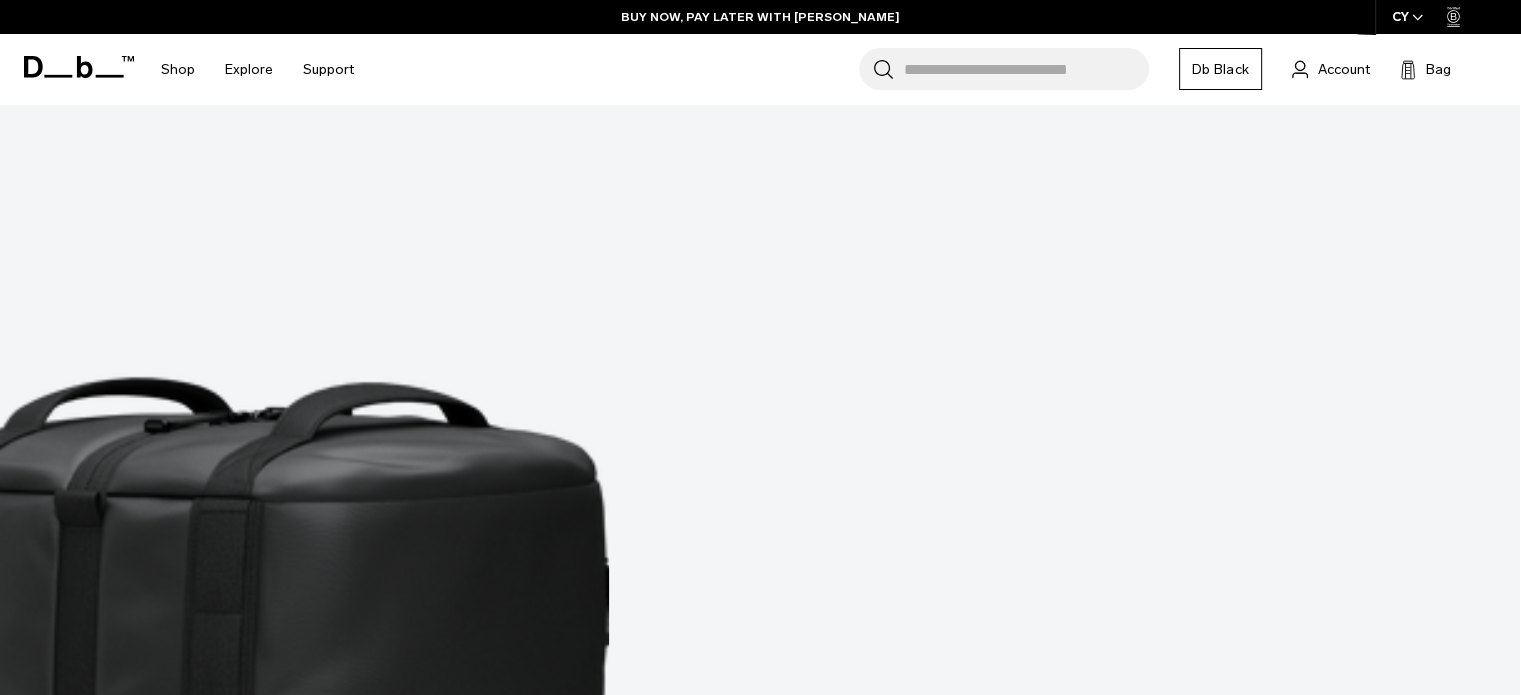 click on "Show more" at bounding box center [760, 136644] 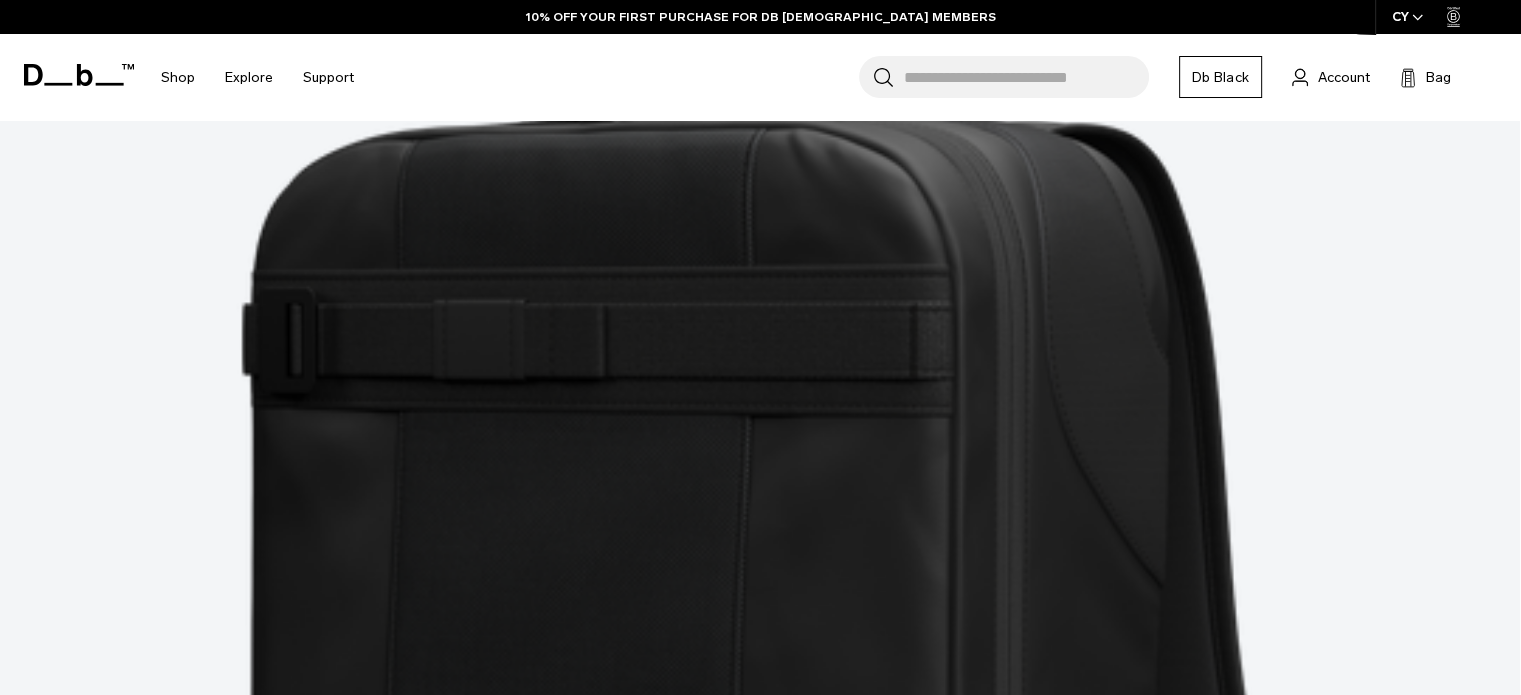scroll, scrollTop: 17213, scrollLeft: 0, axis: vertical 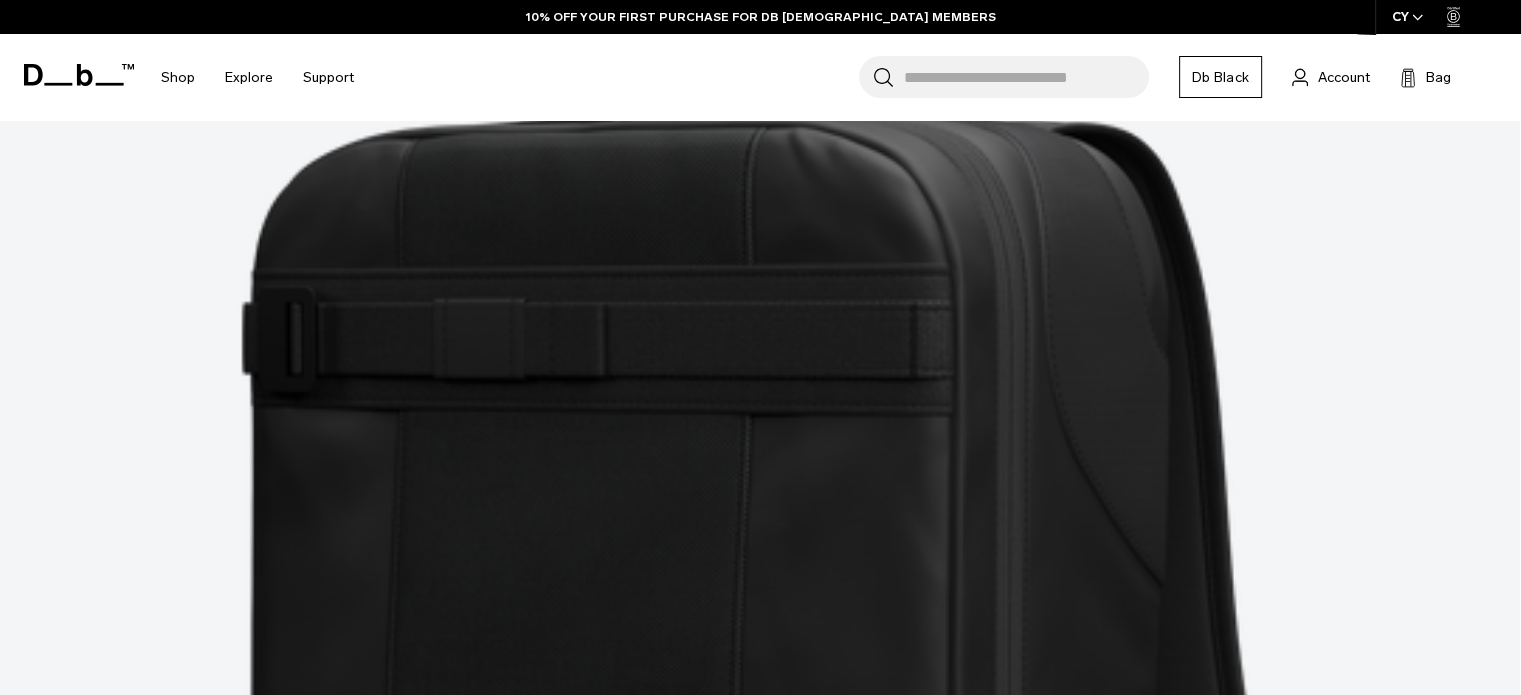 click at bounding box center [52, 199020] 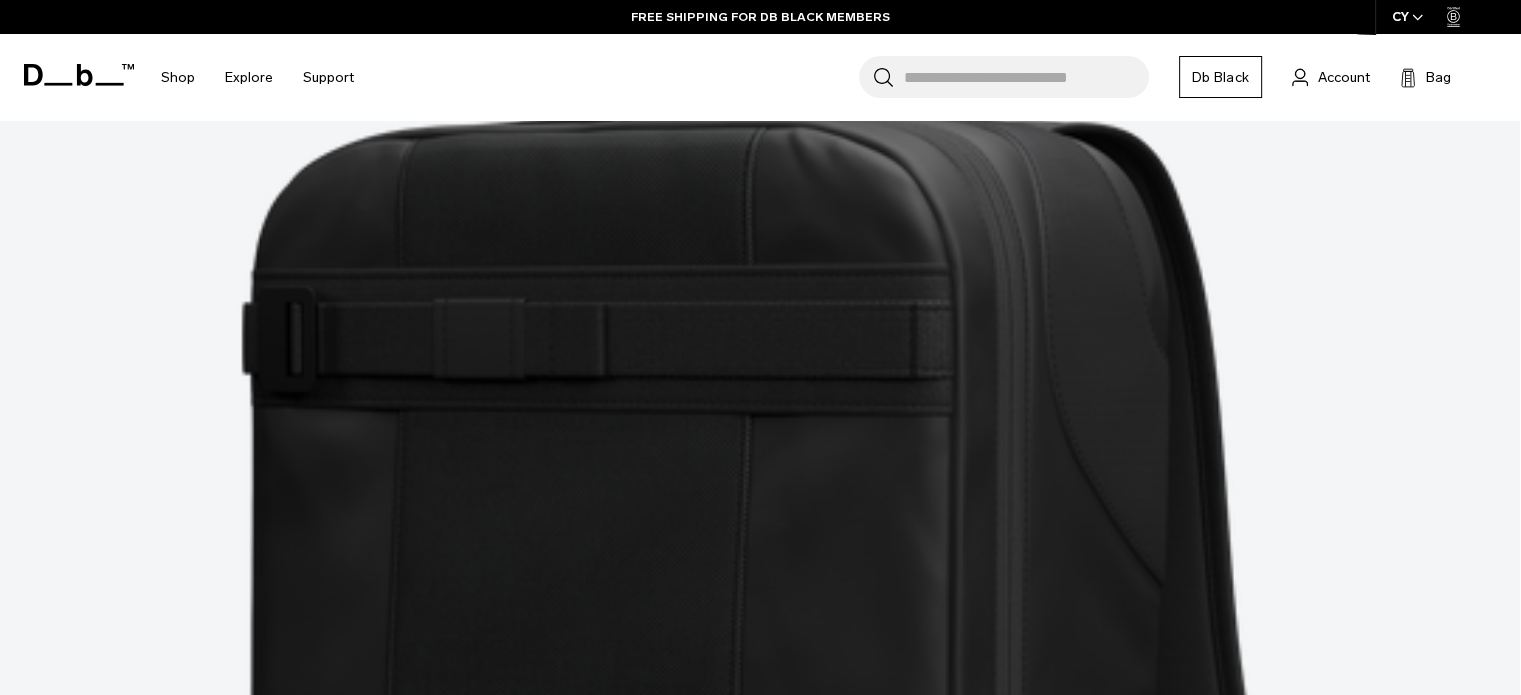 click at bounding box center (75, 199020) 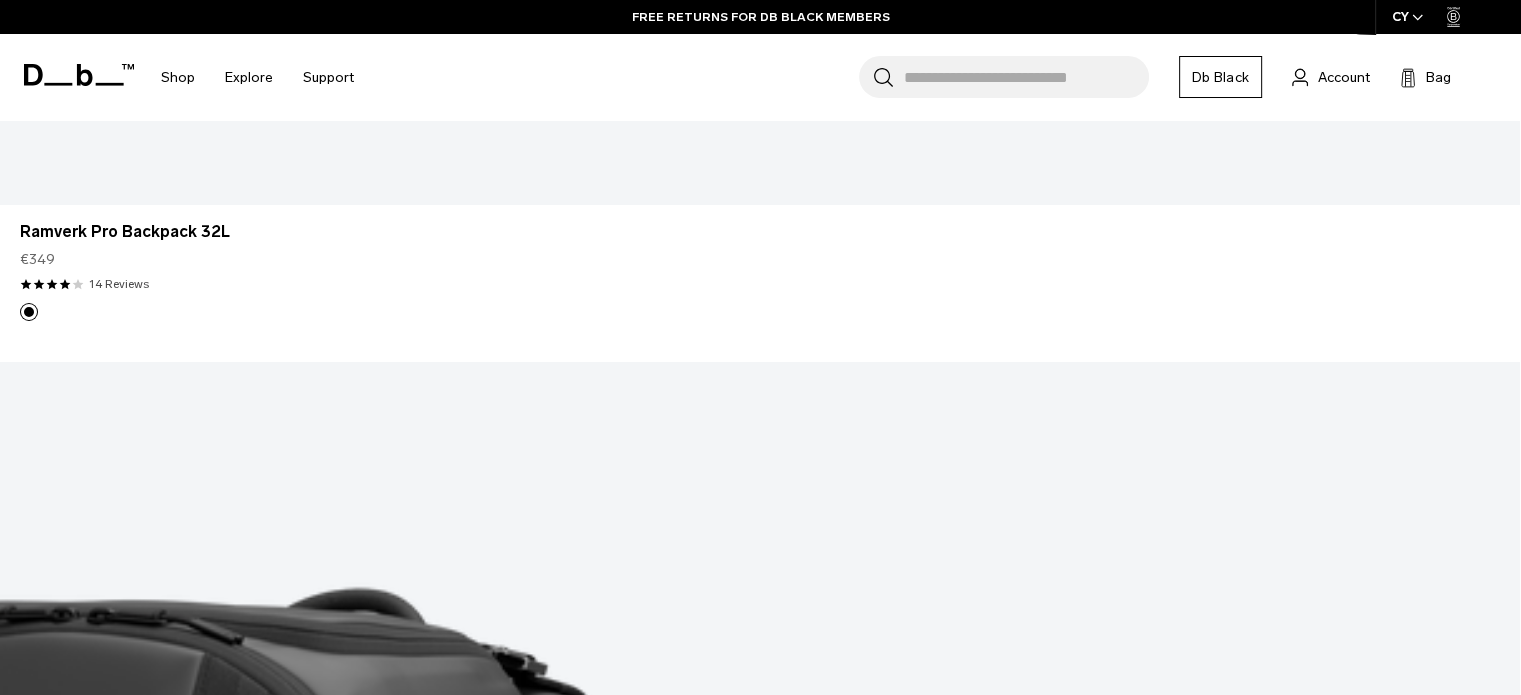 scroll, scrollTop: 14871, scrollLeft: 0, axis: vertical 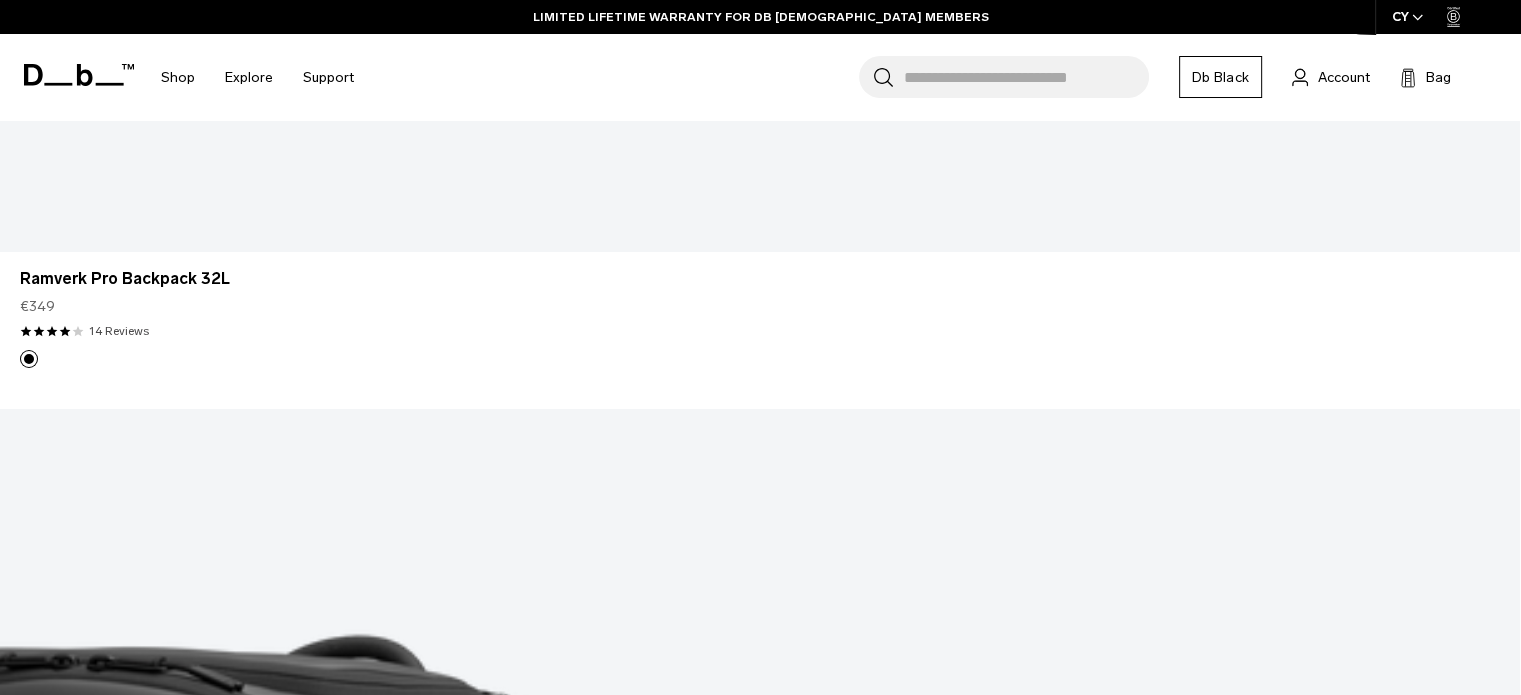 click on "+2 more" at bounding box center [139, 177419] 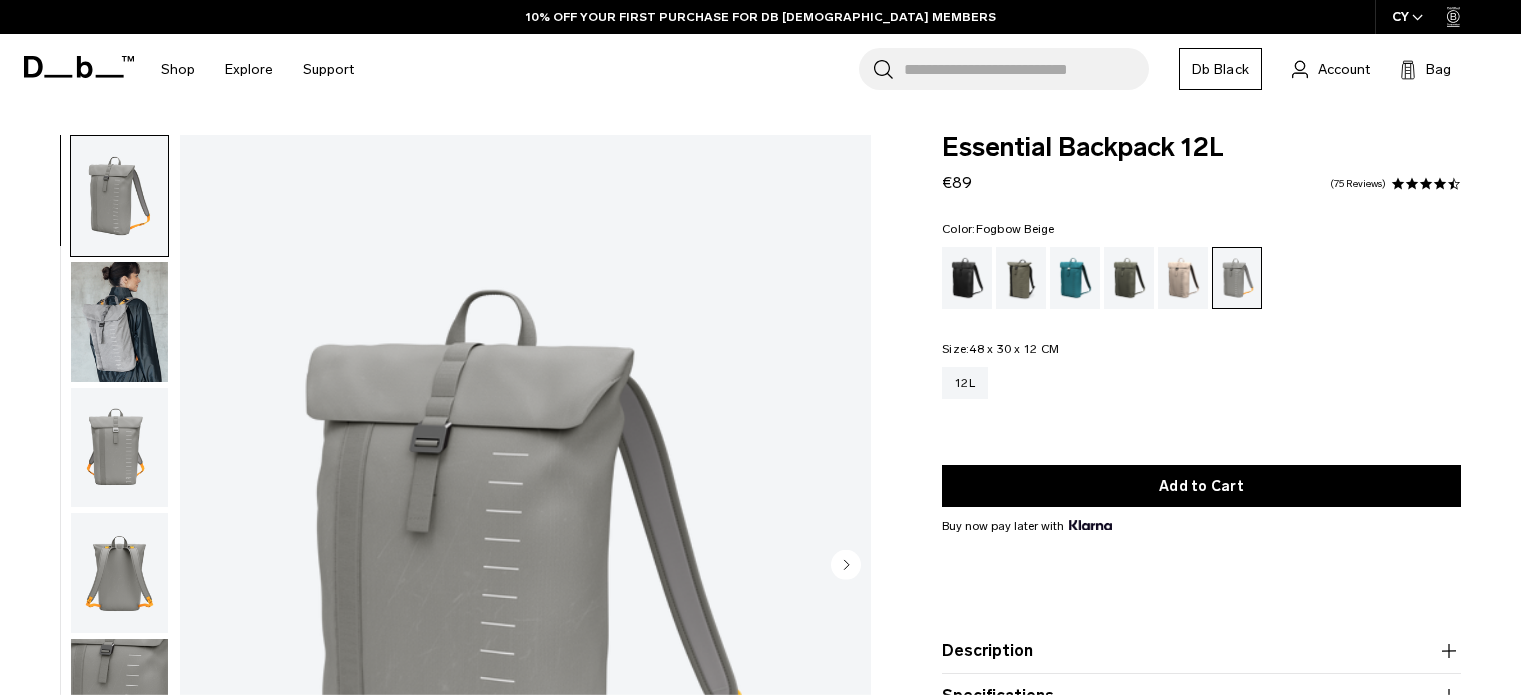 scroll, scrollTop: 0, scrollLeft: 0, axis: both 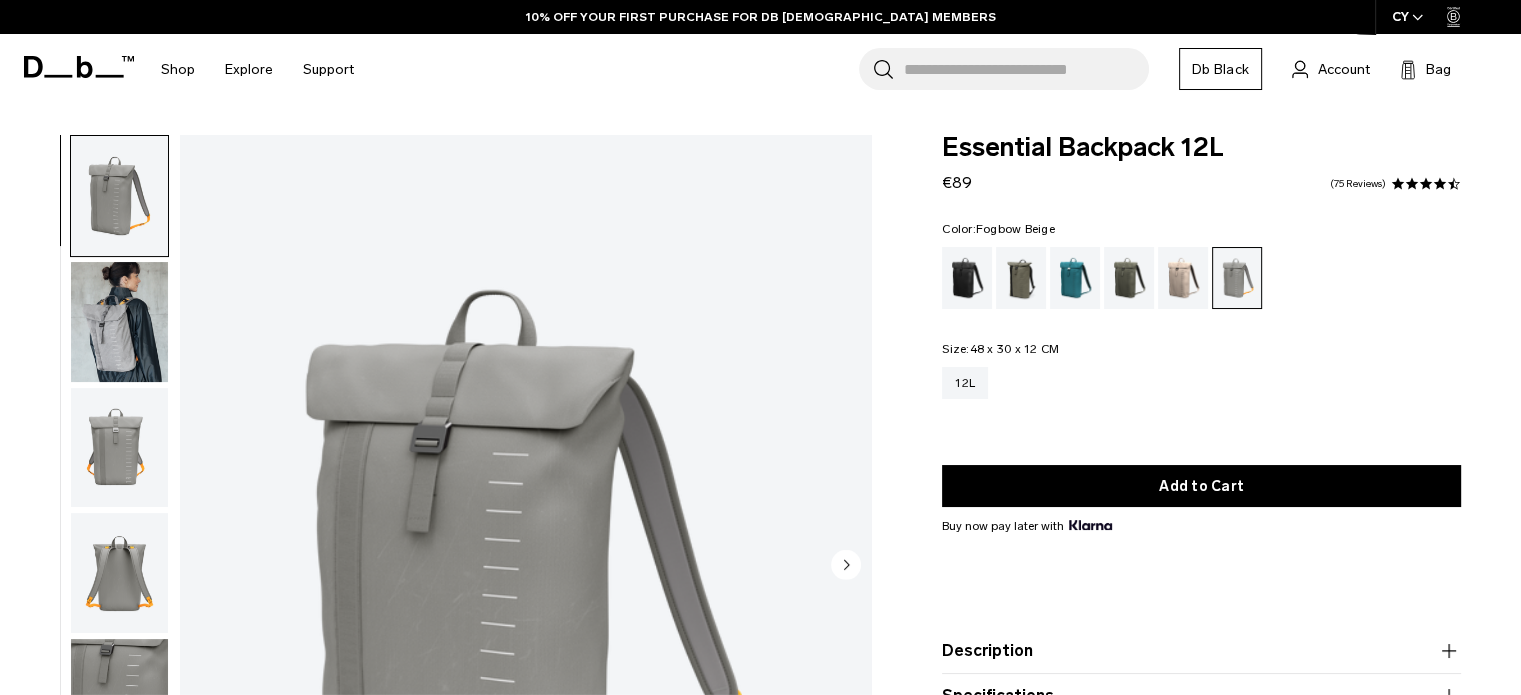 click at bounding box center [1183, 278] 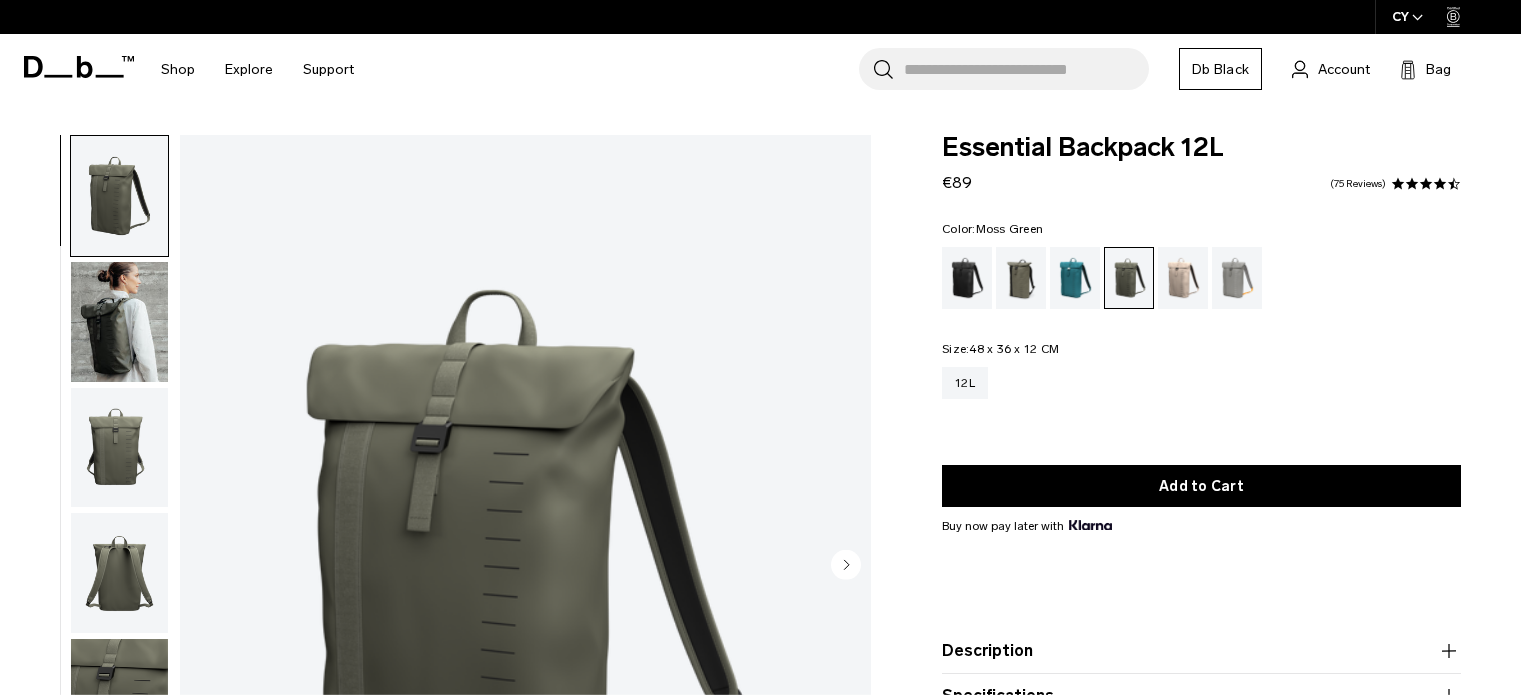 scroll, scrollTop: 0, scrollLeft: 0, axis: both 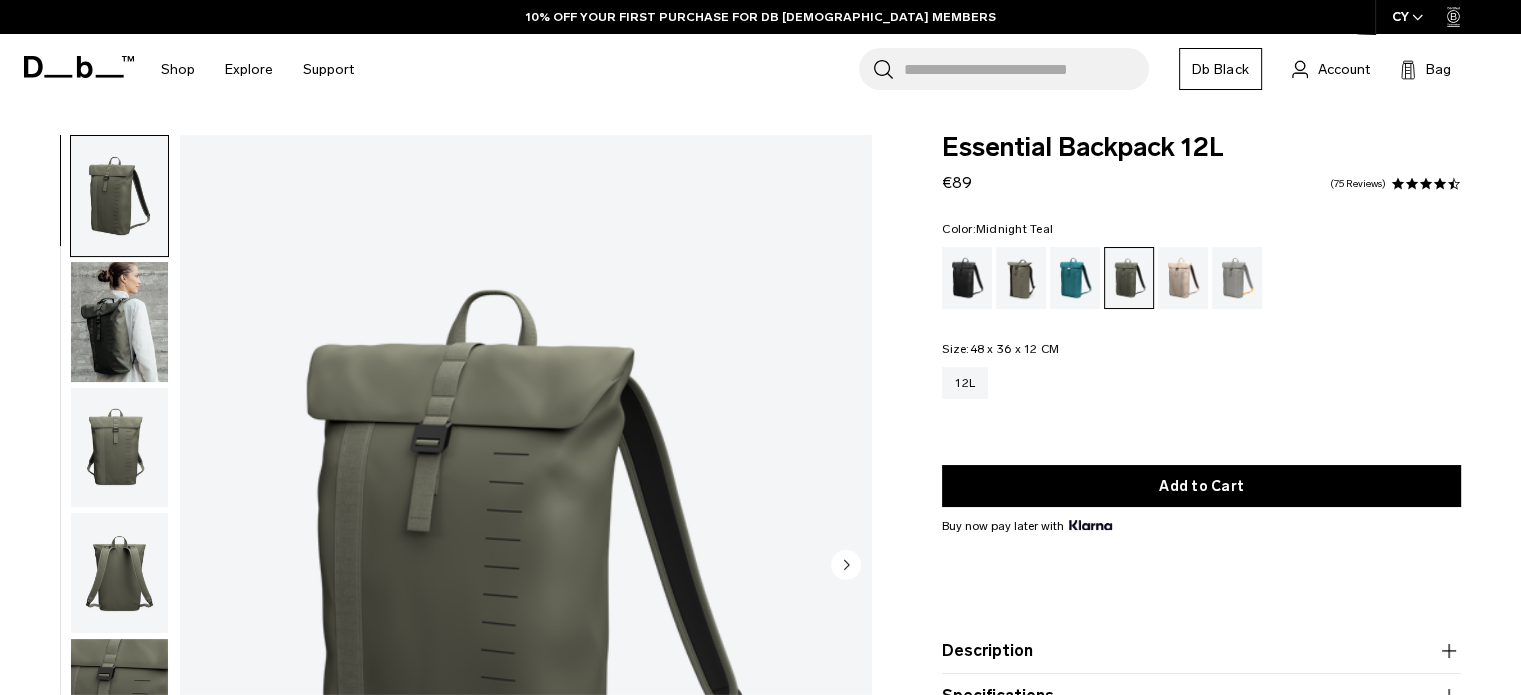 click at bounding box center [1075, 278] 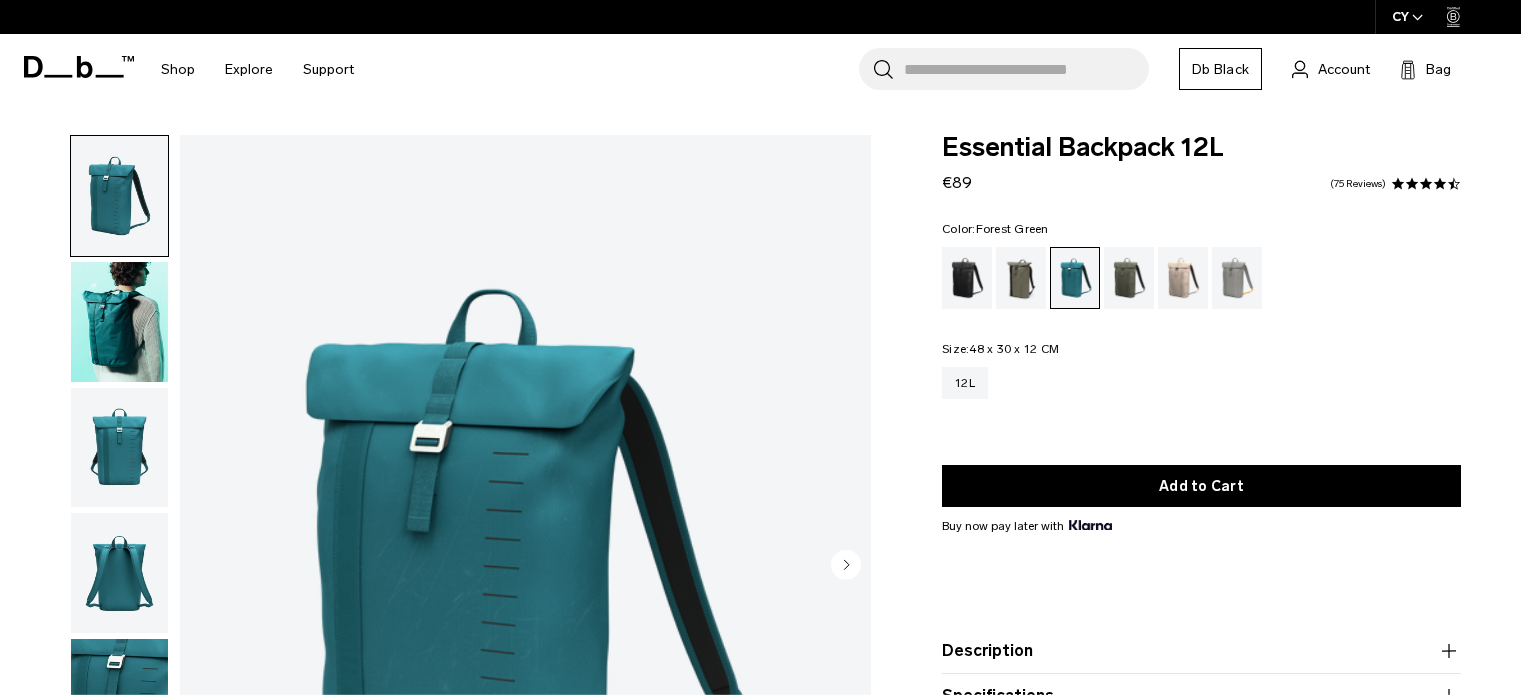 scroll, scrollTop: 0, scrollLeft: 0, axis: both 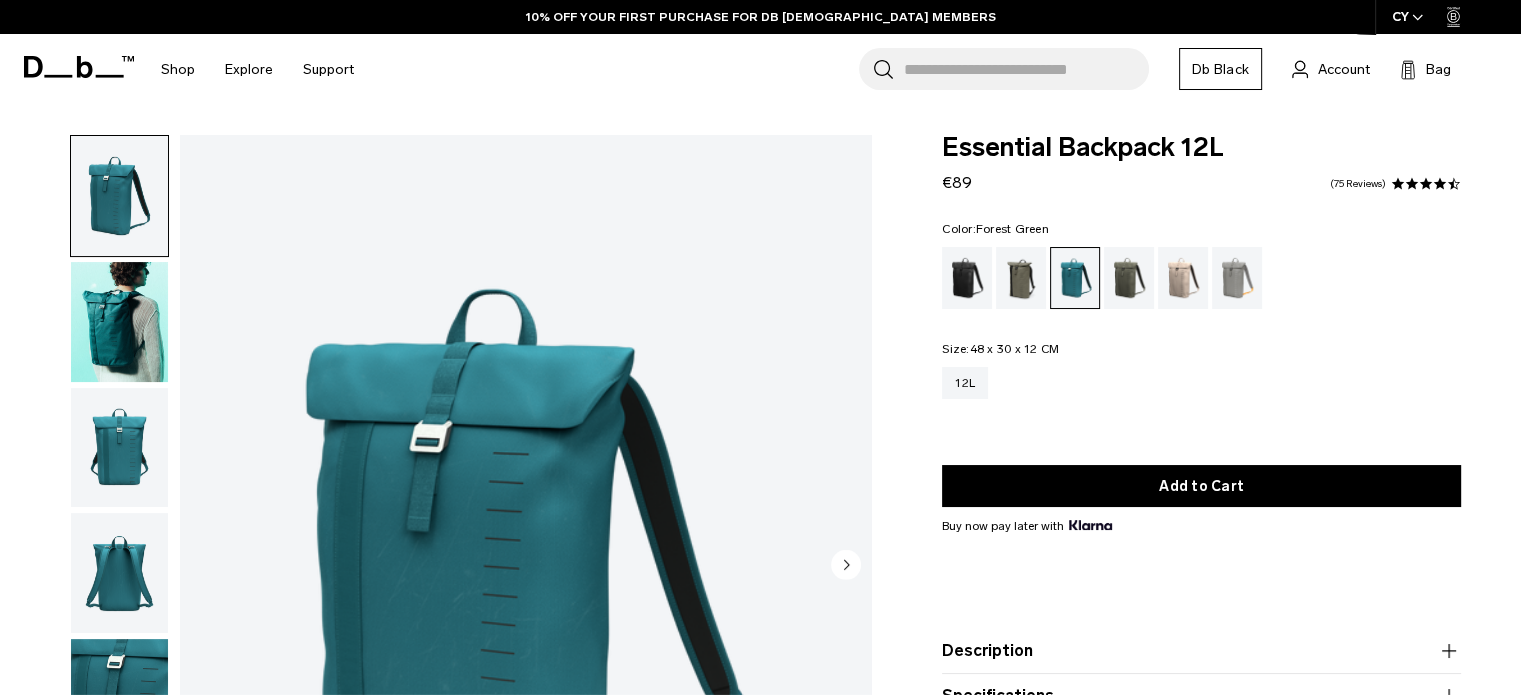 click at bounding box center [1021, 278] 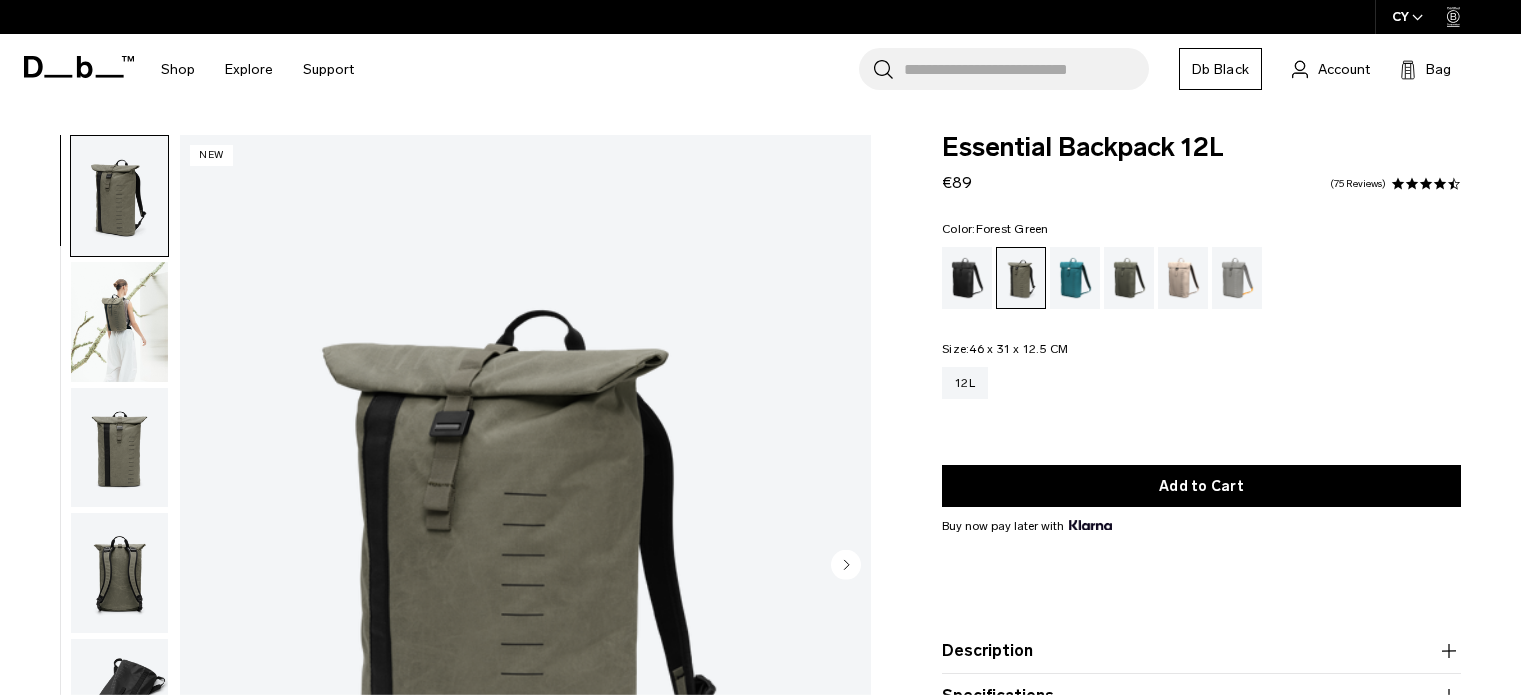 scroll, scrollTop: 0, scrollLeft: 0, axis: both 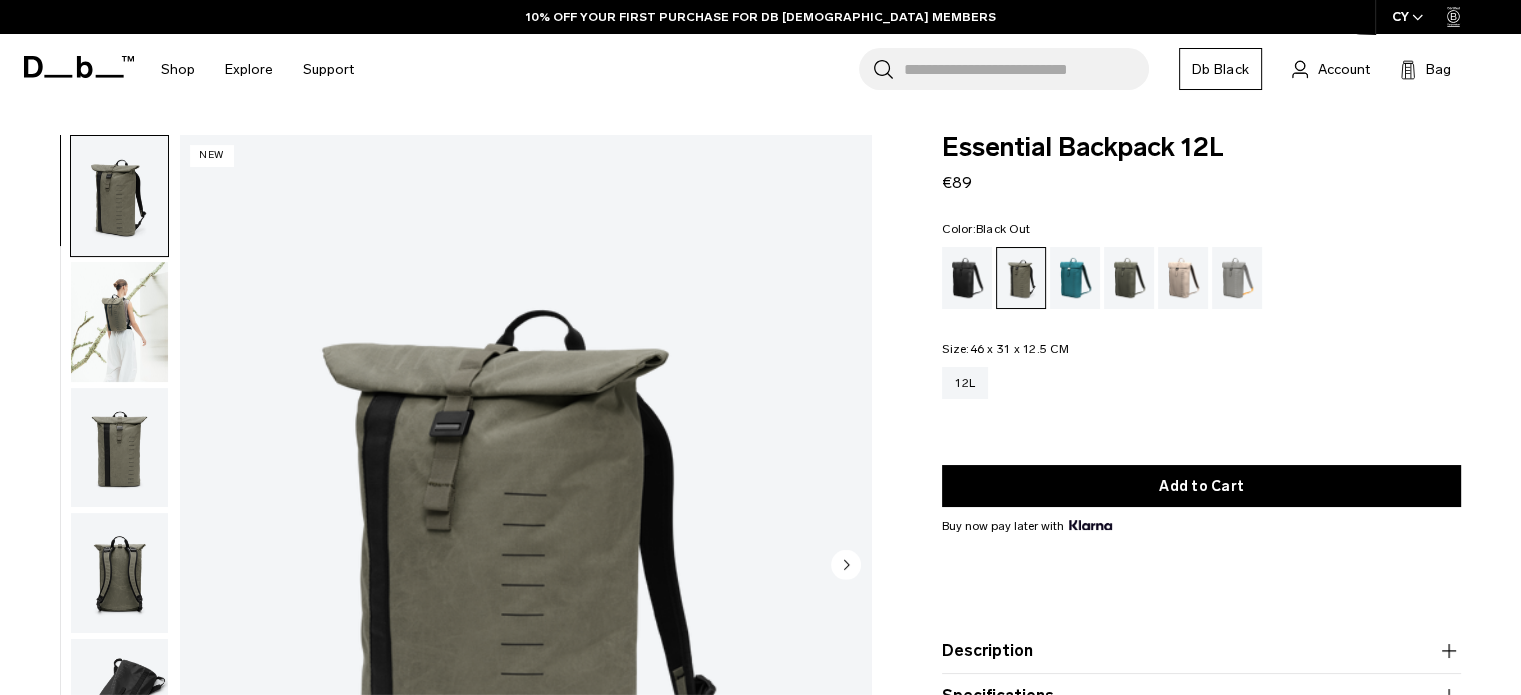click at bounding box center (967, 278) 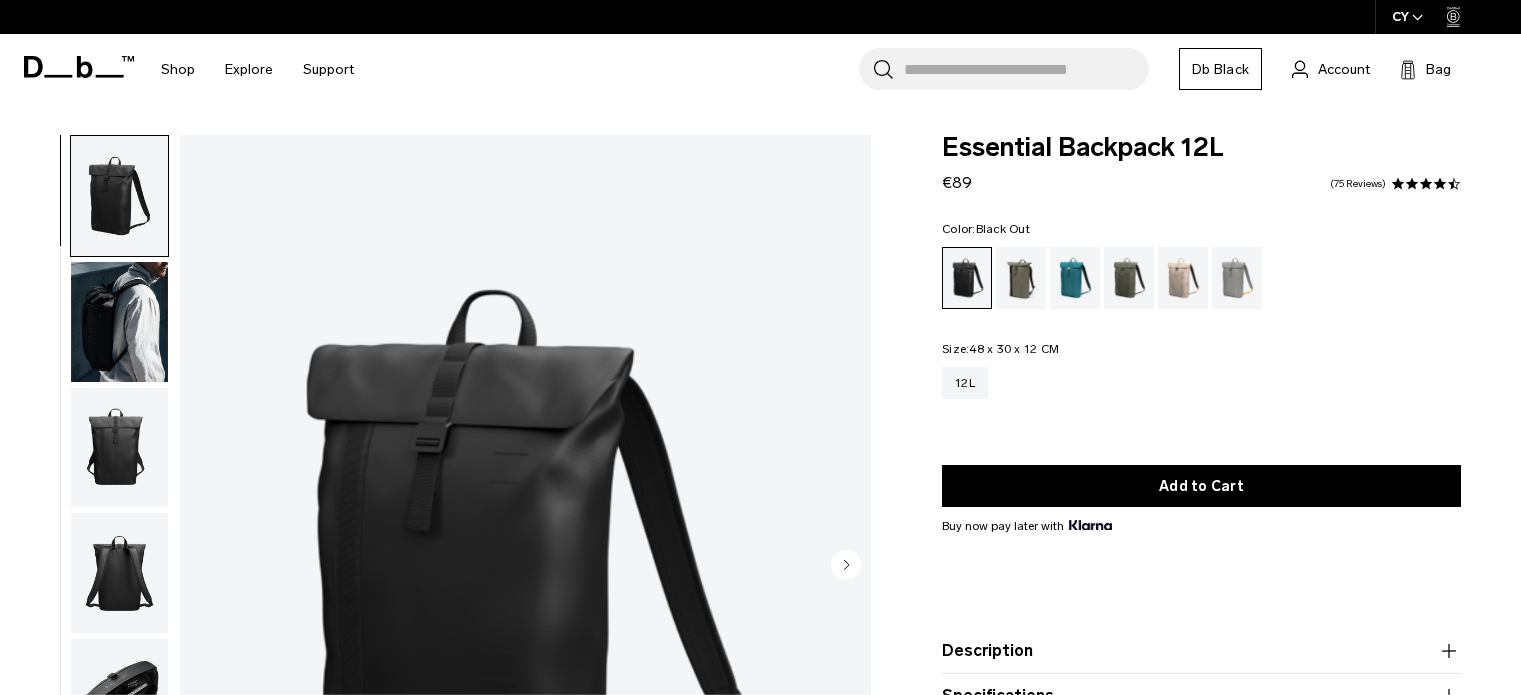 scroll, scrollTop: 0, scrollLeft: 0, axis: both 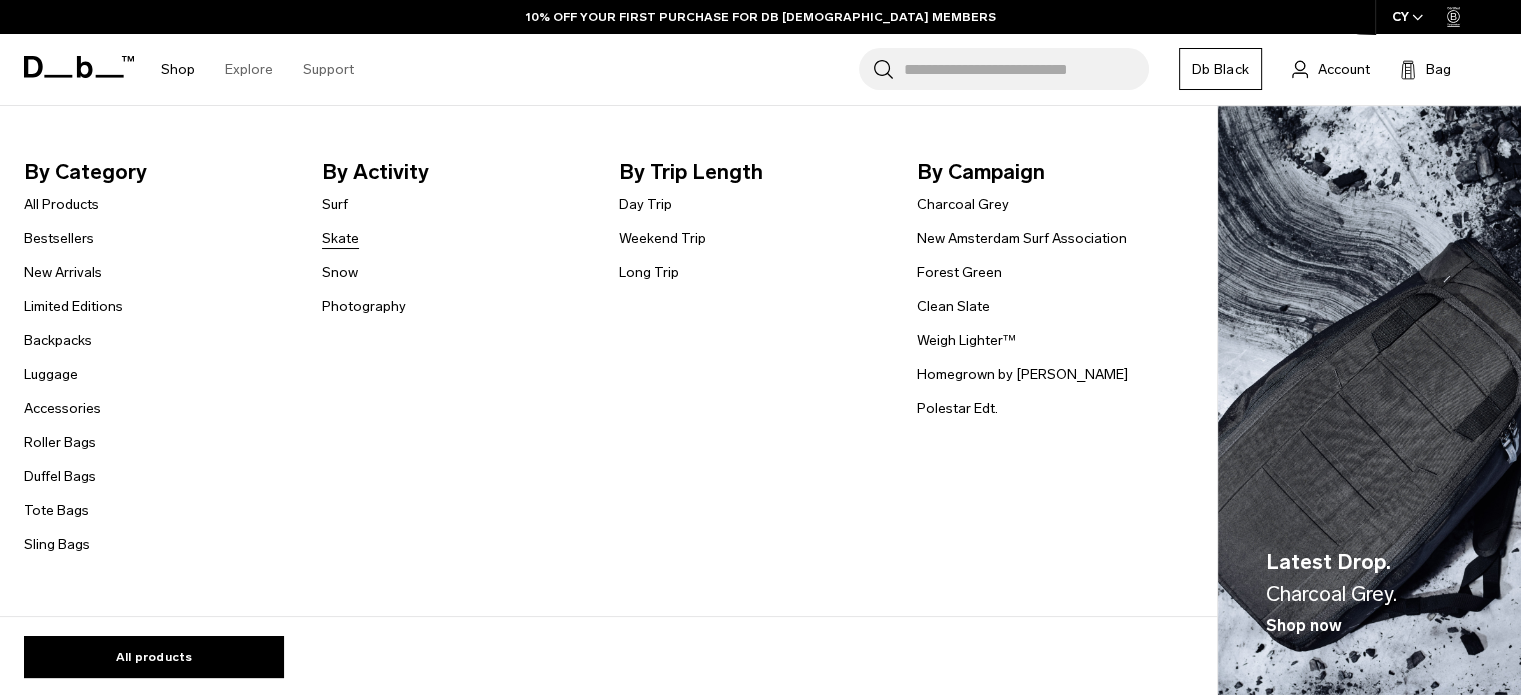 click on "Skate" at bounding box center (340, 238) 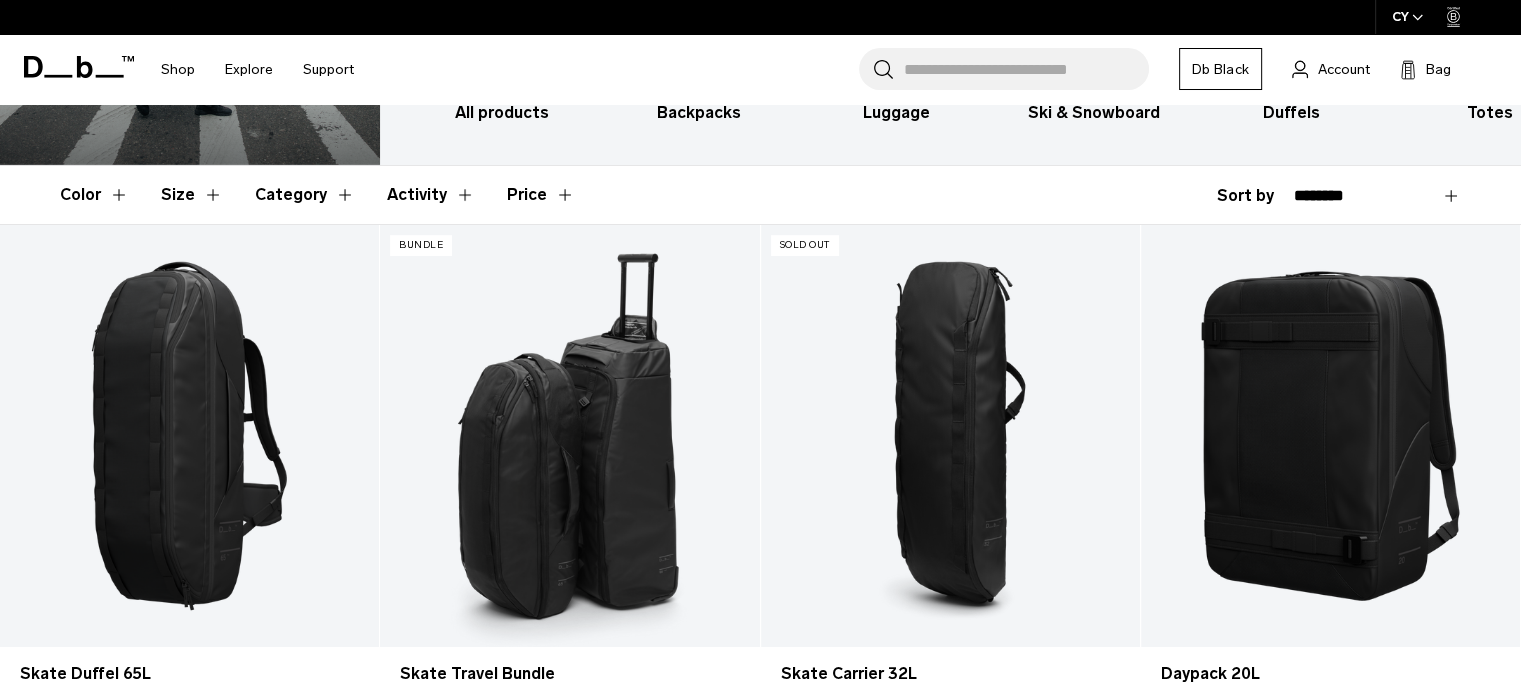 scroll, scrollTop: 288, scrollLeft: 0, axis: vertical 